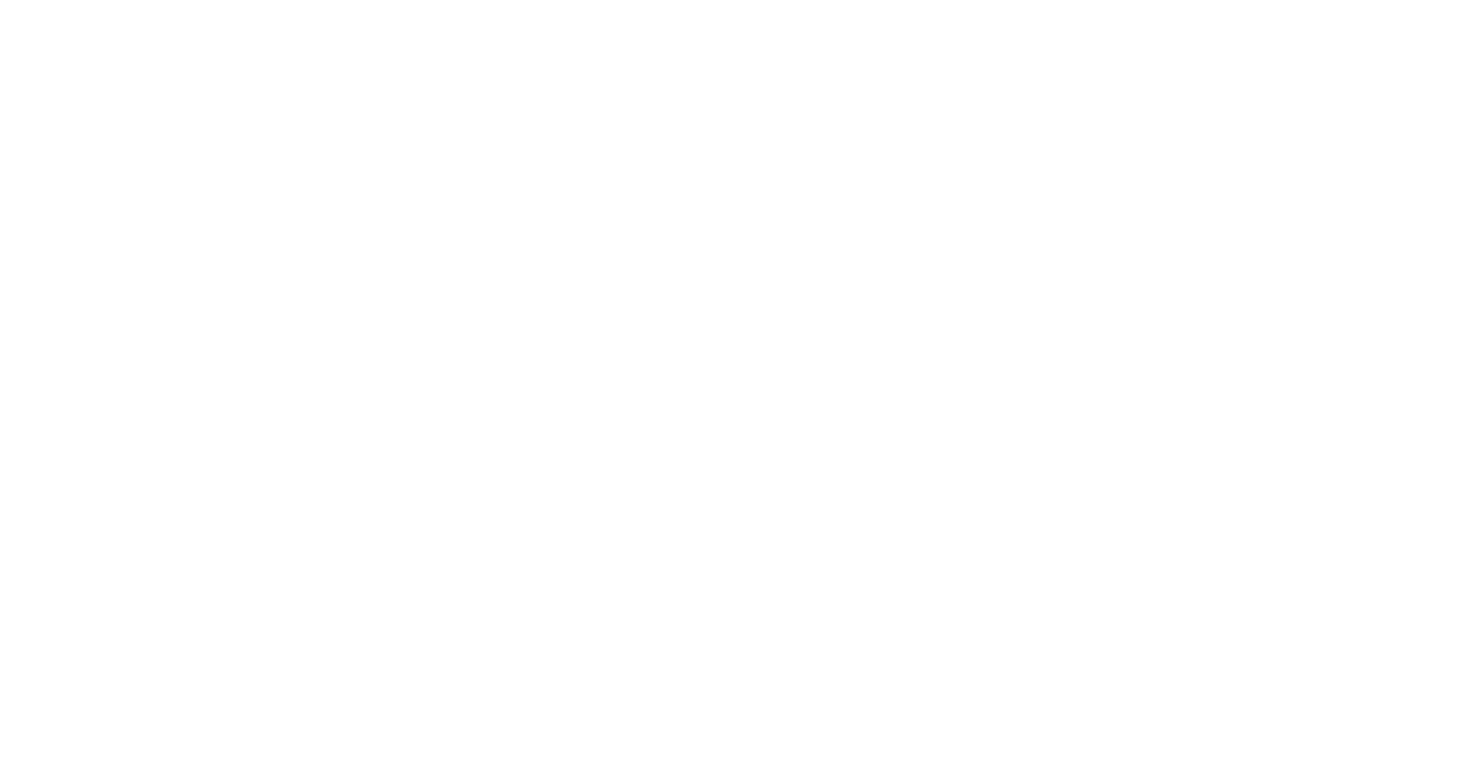 scroll, scrollTop: 0, scrollLeft: 0, axis: both 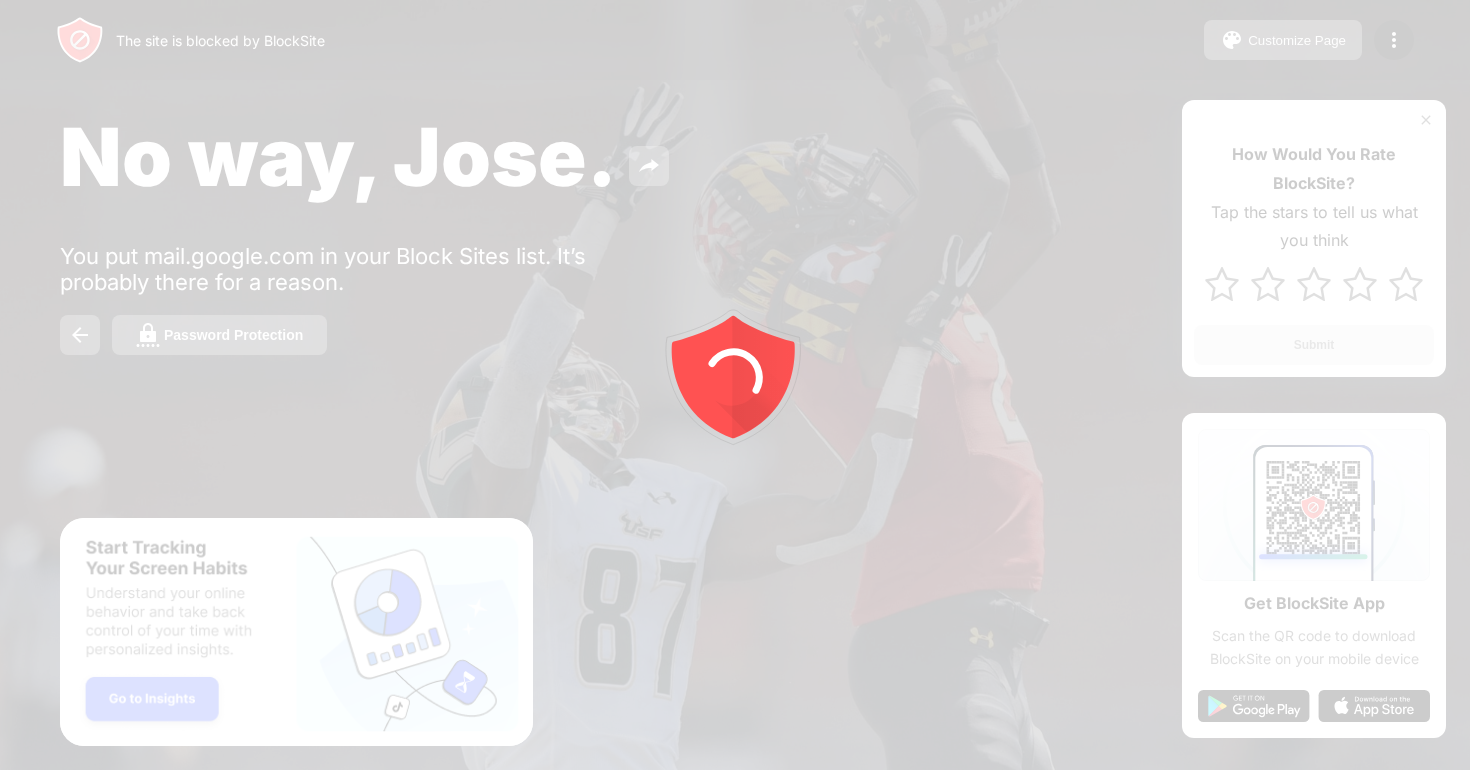 click at bounding box center [735, 385] 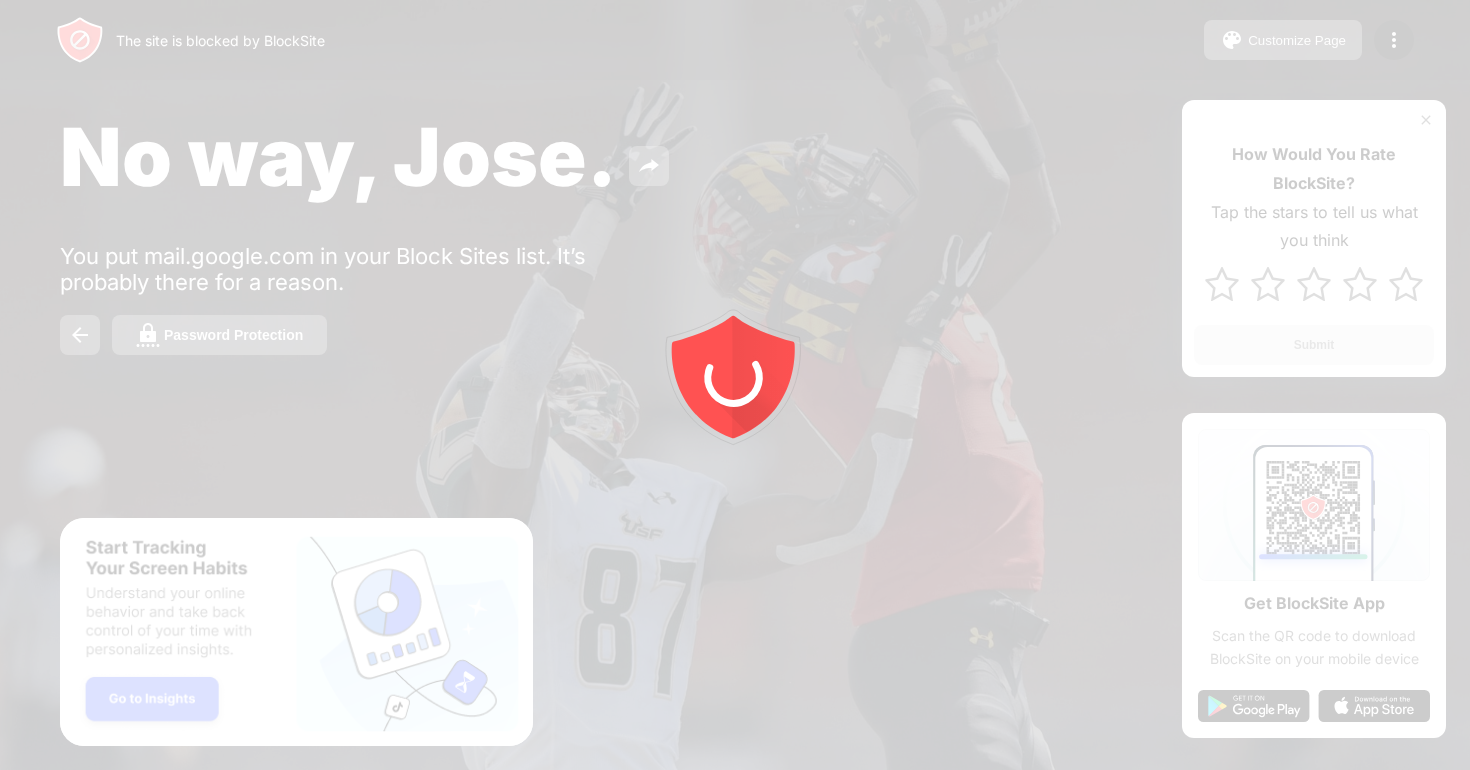 click at bounding box center [735, 385] 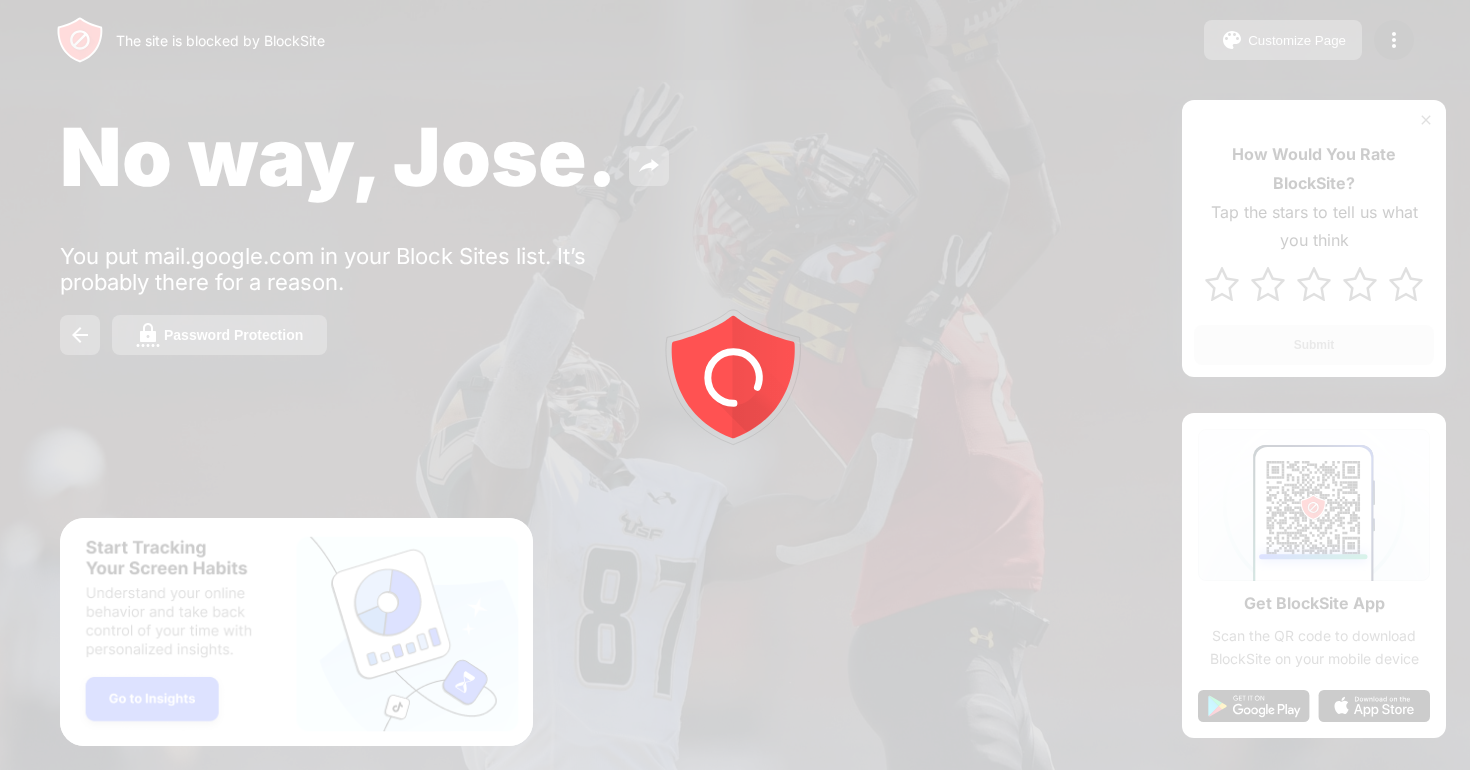 click at bounding box center [735, 385] 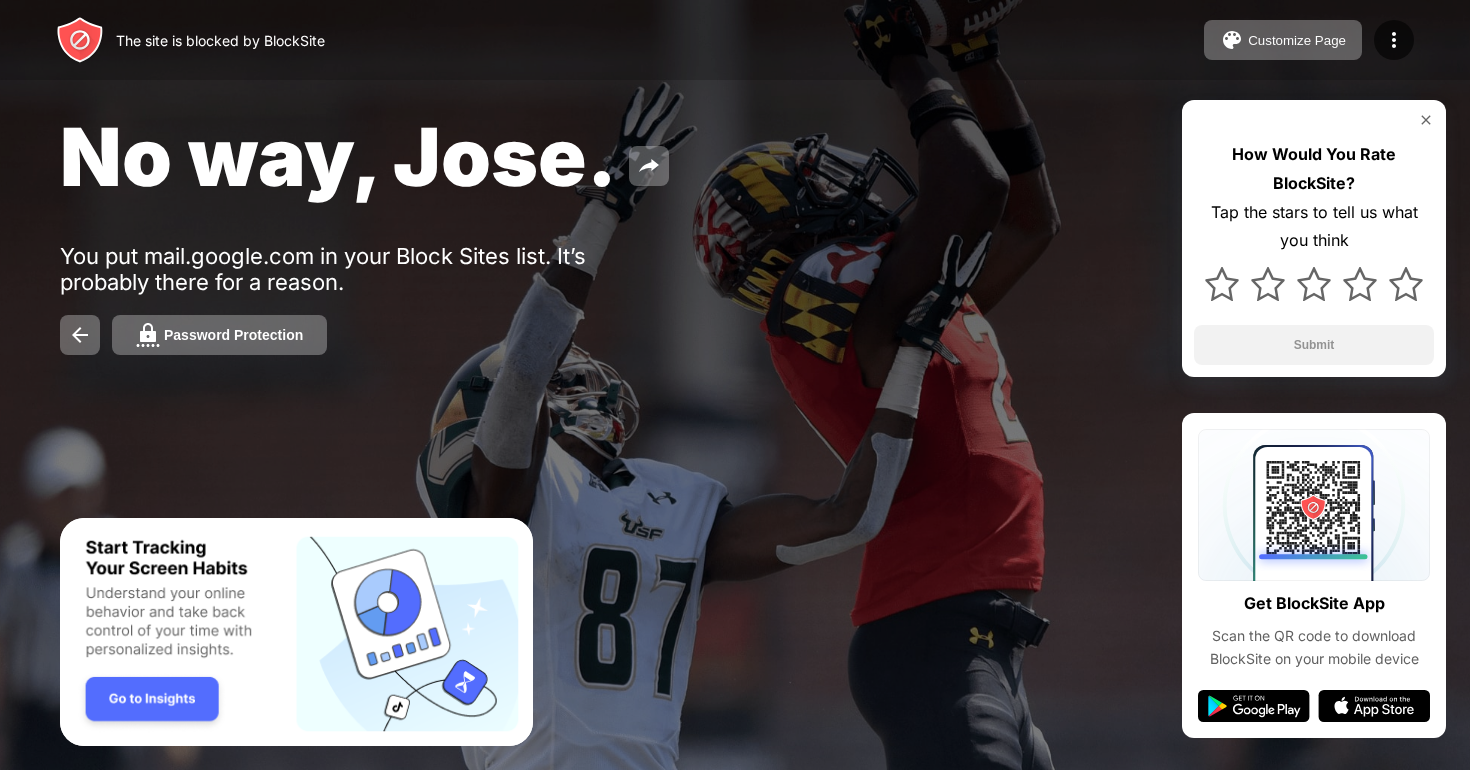 click at bounding box center [1394, 40] 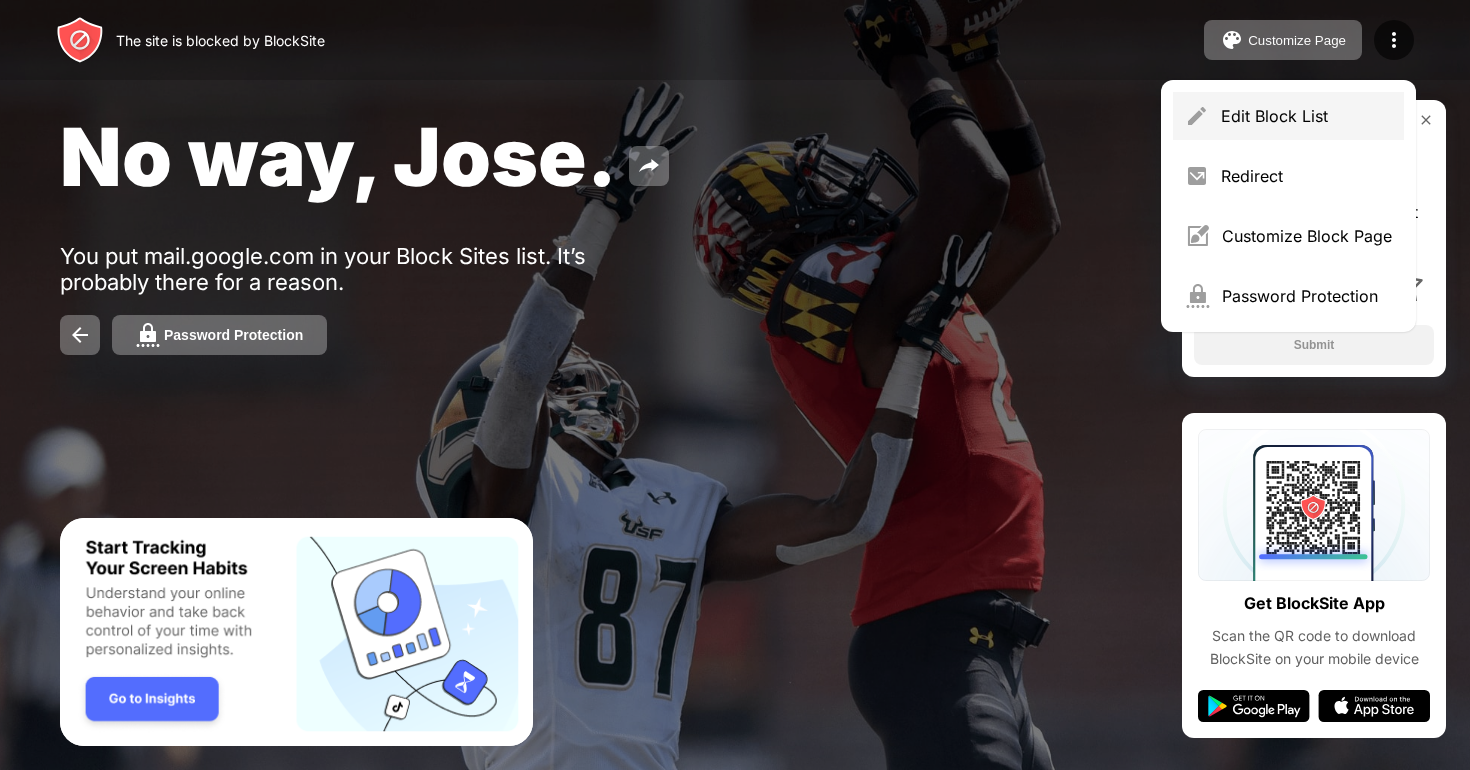 click on "Edit Block List" at bounding box center (1306, 116) 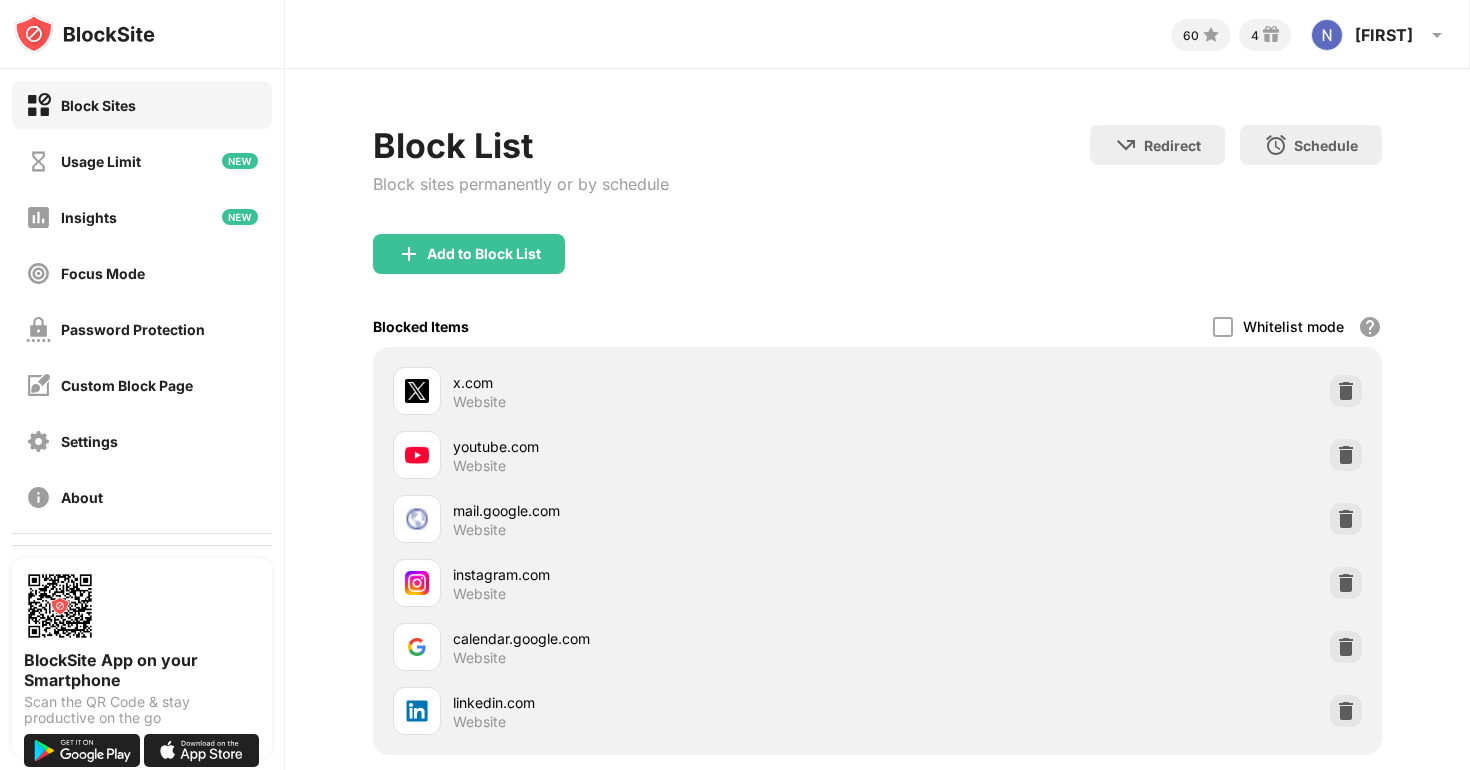 scroll, scrollTop: 140, scrollLeft: 0, axis: vertical 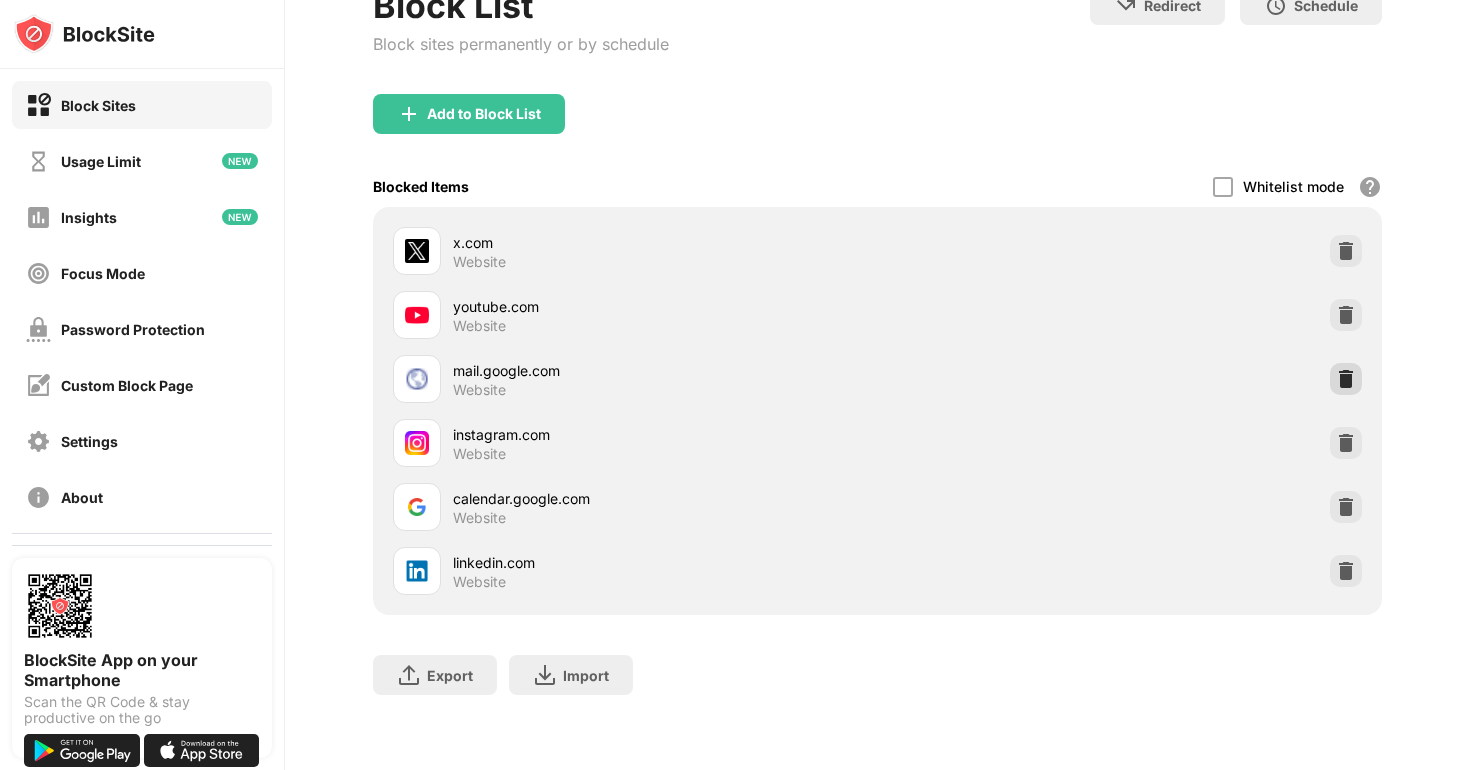 click at bounding box center (1346, 379) 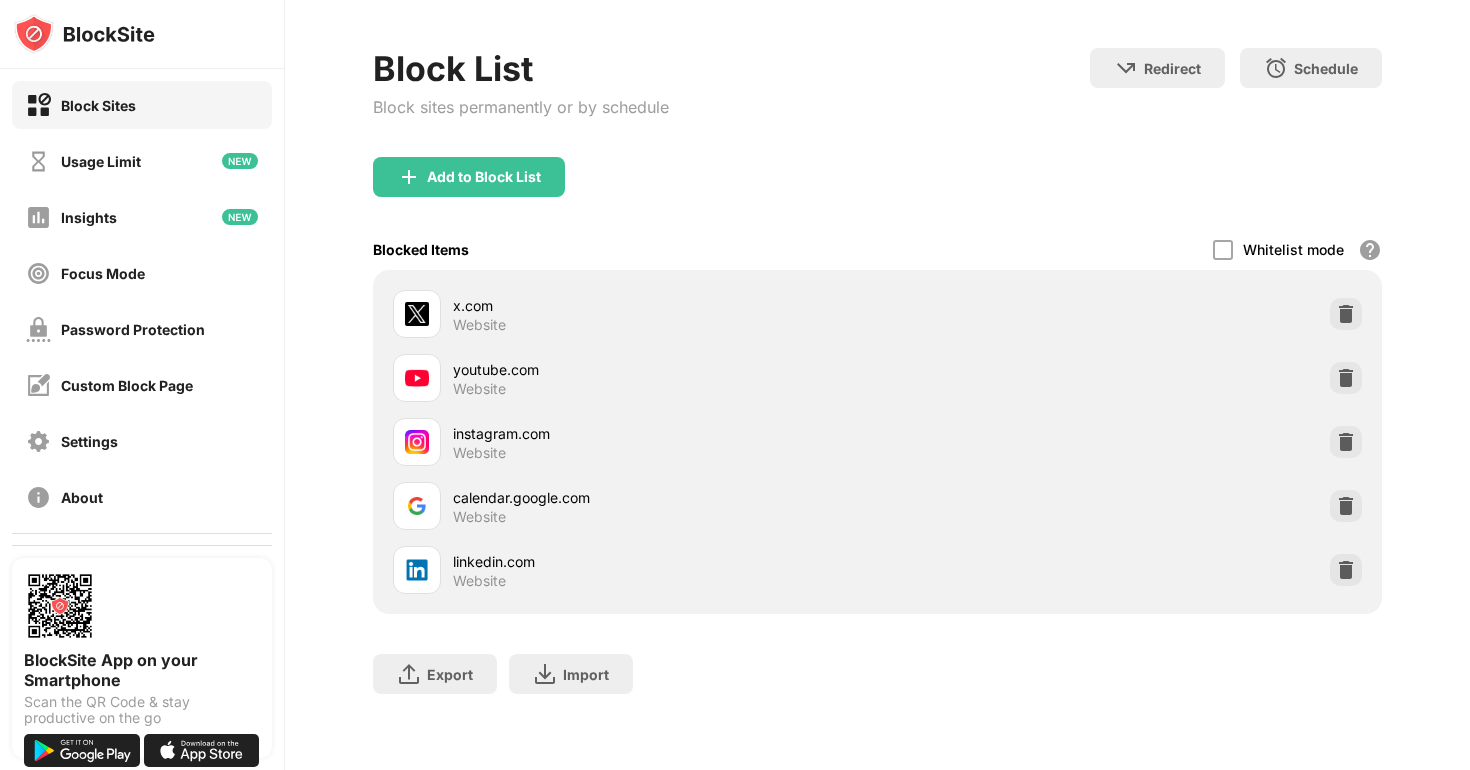 scroll, scrollTop: 76, scrollLeft: 0, axis: vertical 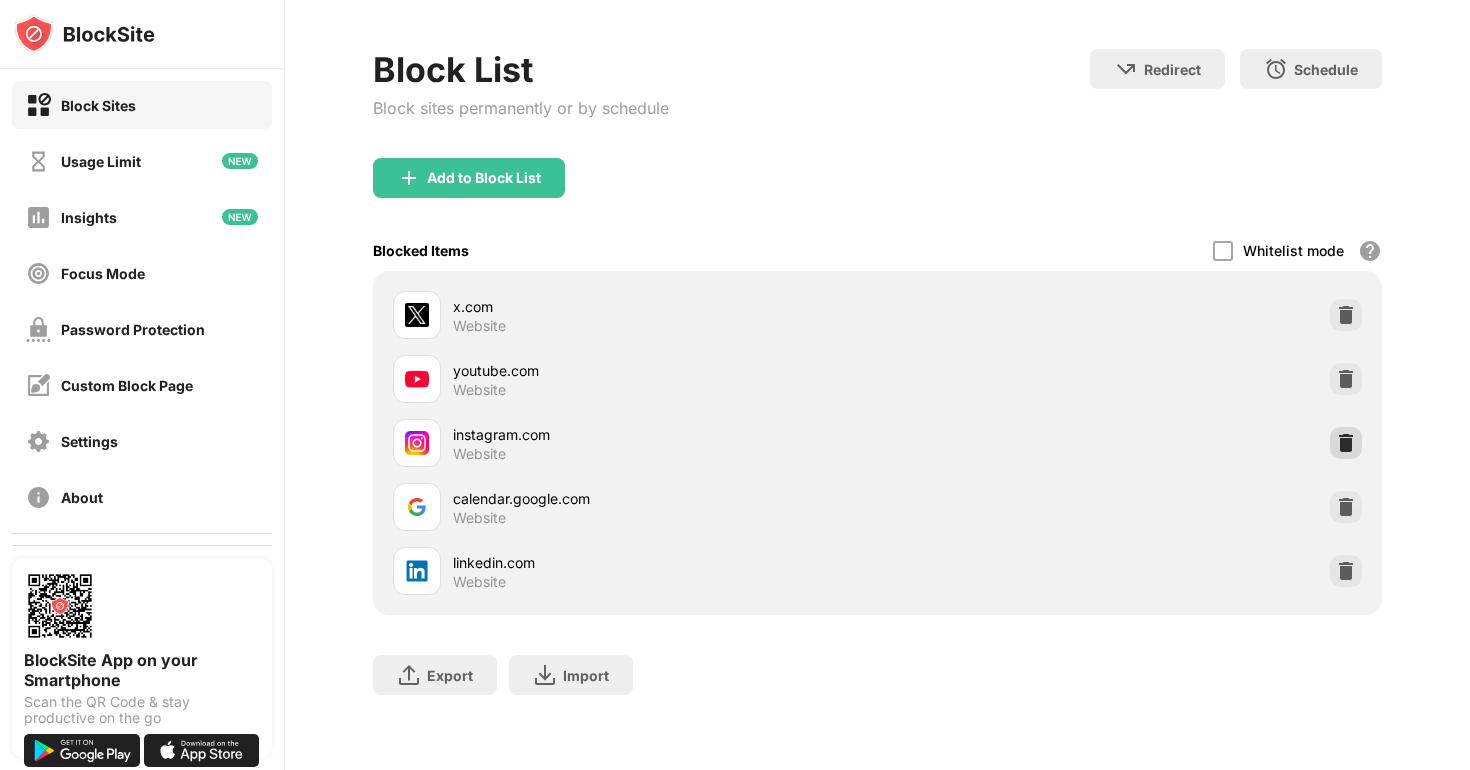 click at bounding box center (1346, 443) 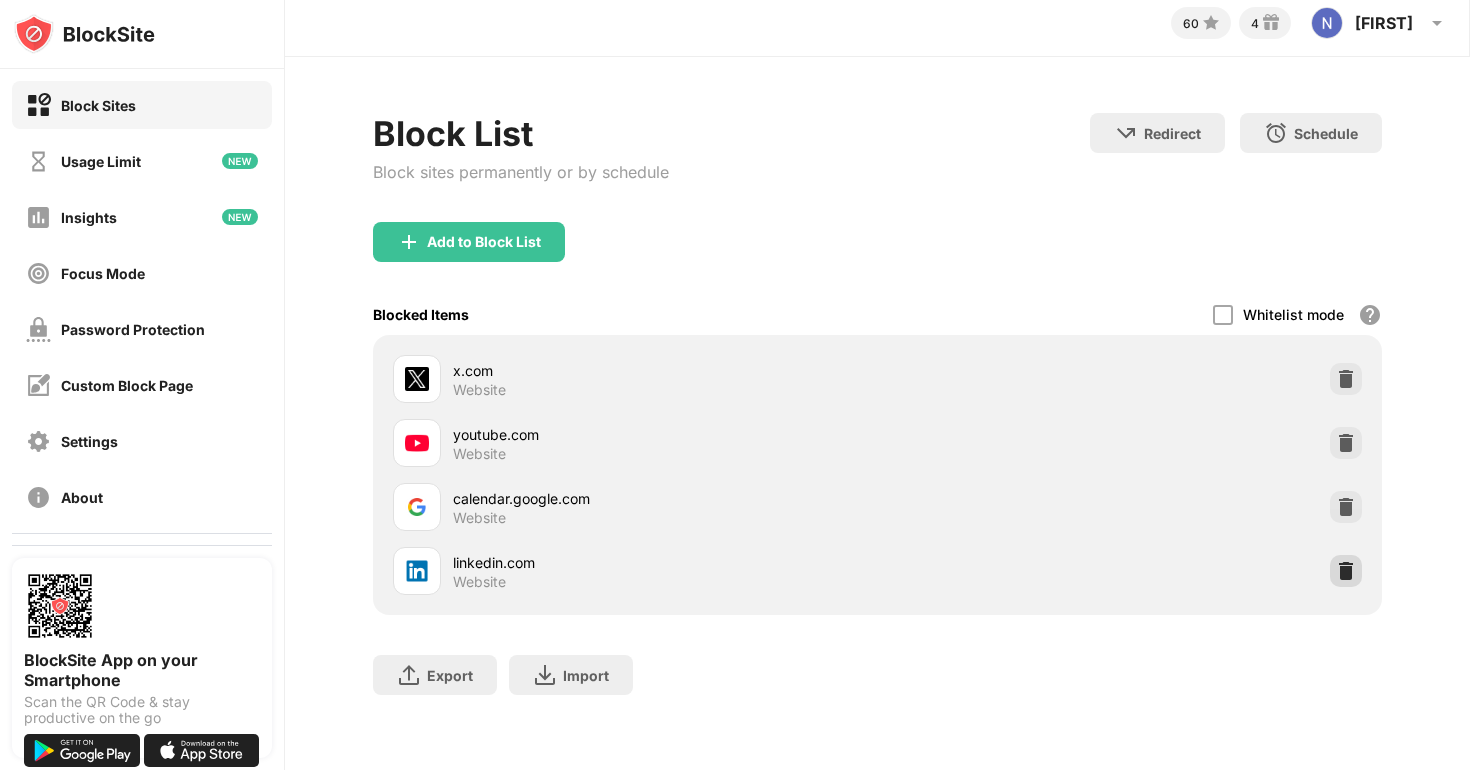 click at bounding box center (1346, 571) 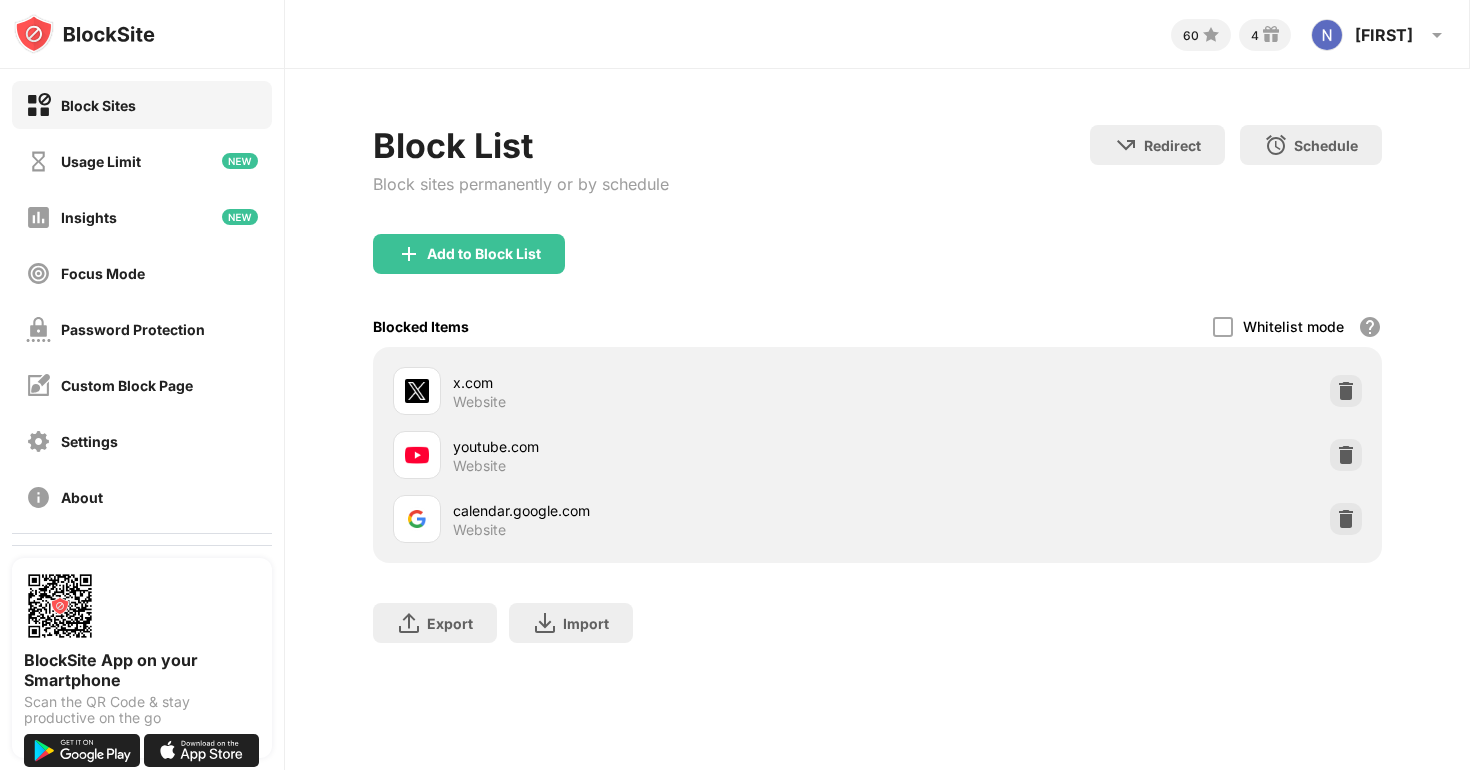 scroll, scrollTop: 0, scrollLeft: 0, axis: both 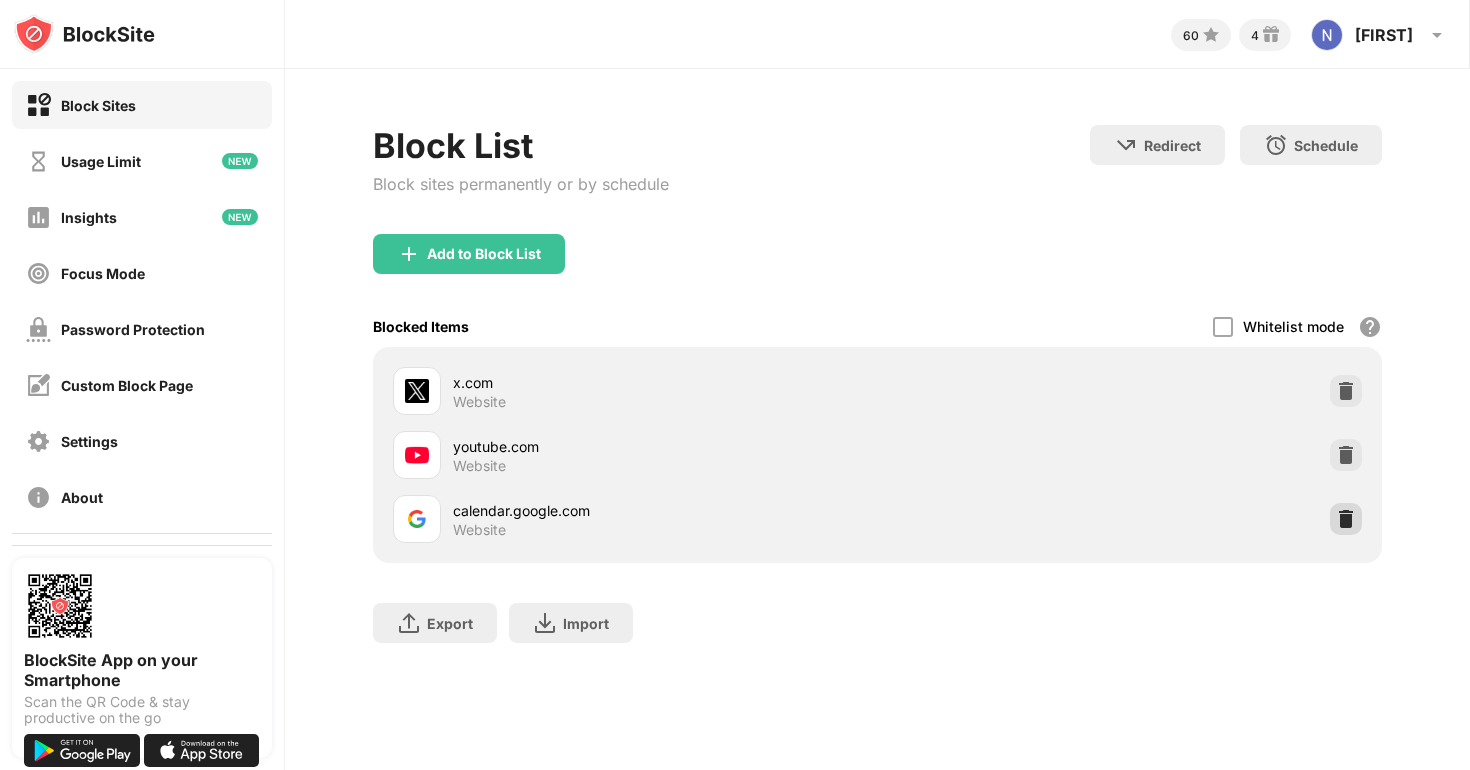 click at bounding box center (1346, 519) 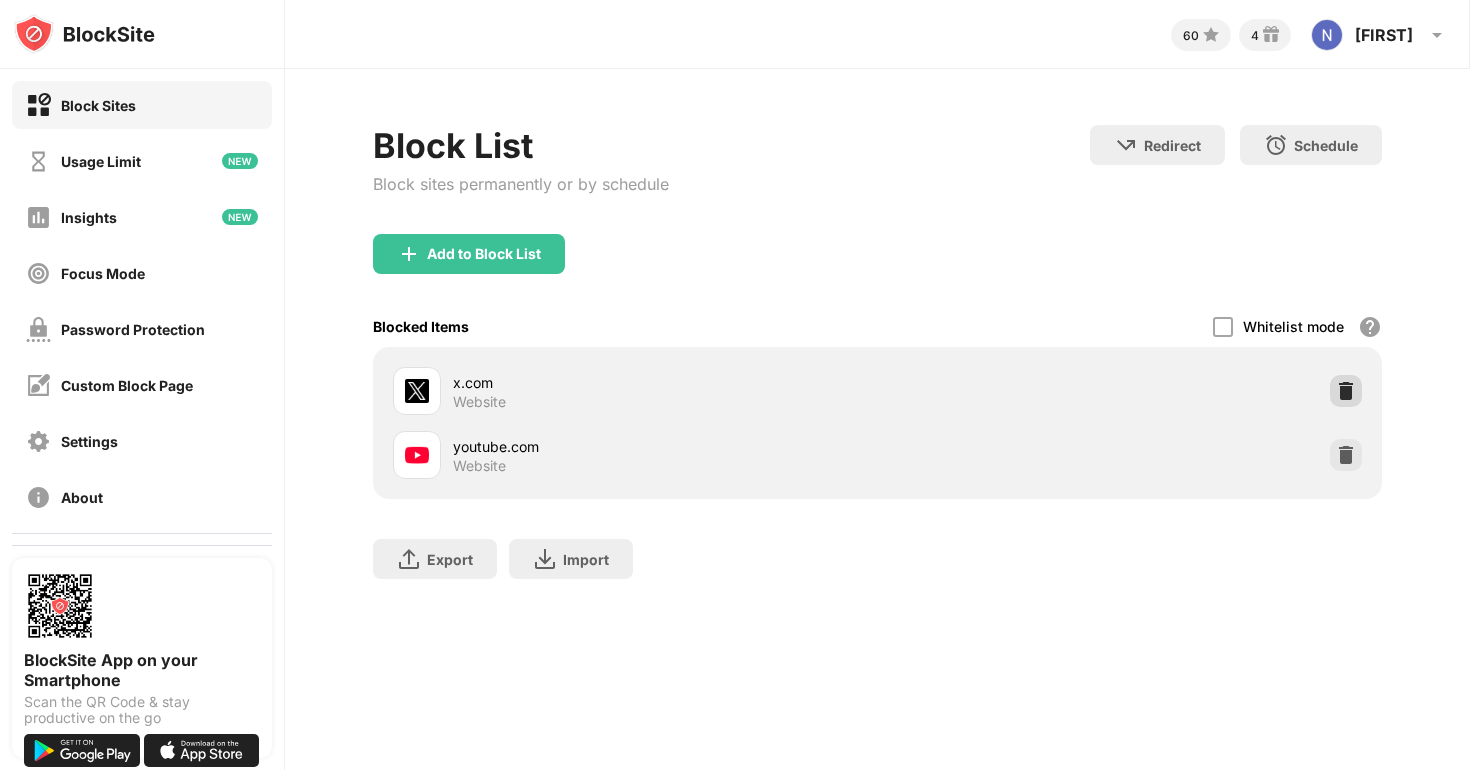 click at bounding box center [1346, 391] 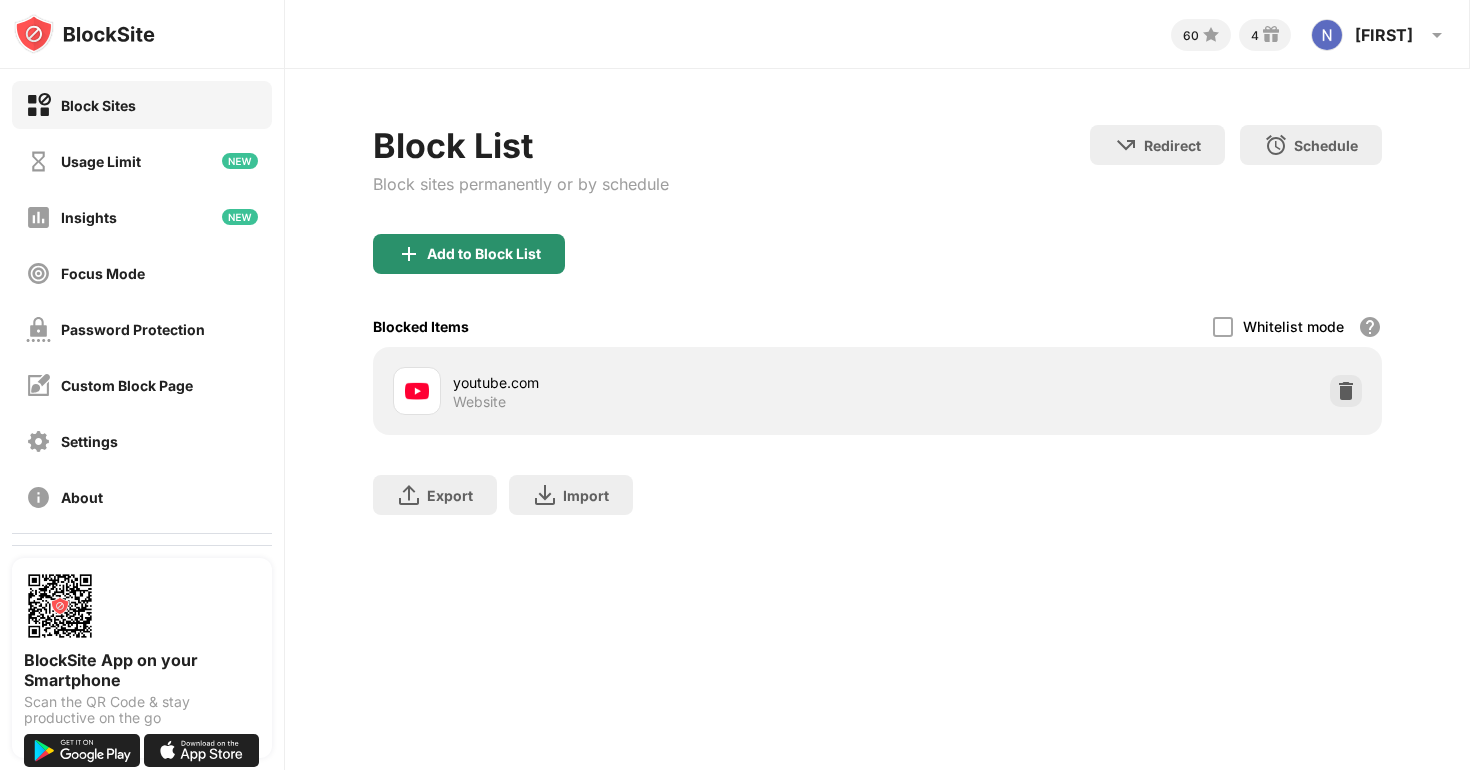 click on "Add to Block List" at bounding box center [469, 254] 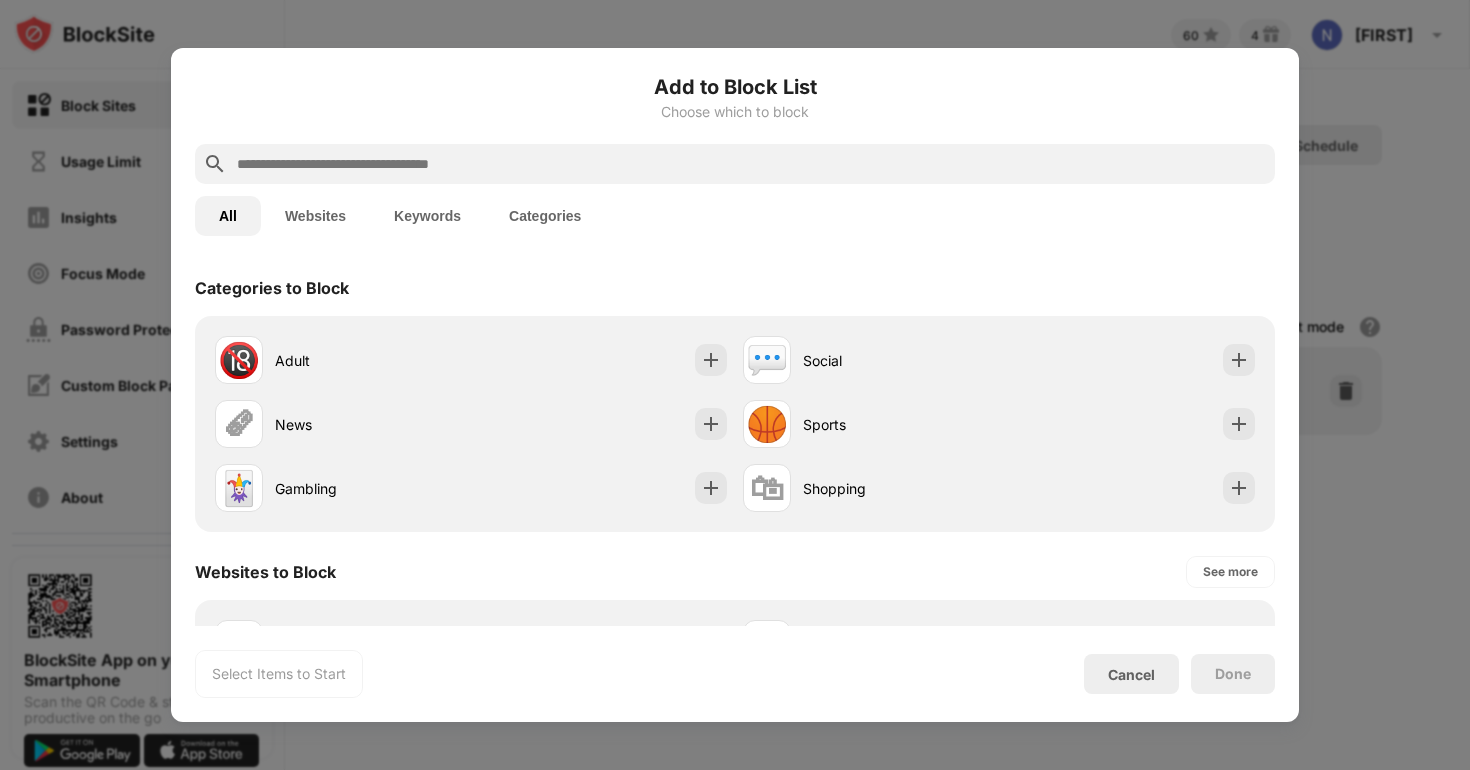 click at bounding box center [751, 164] 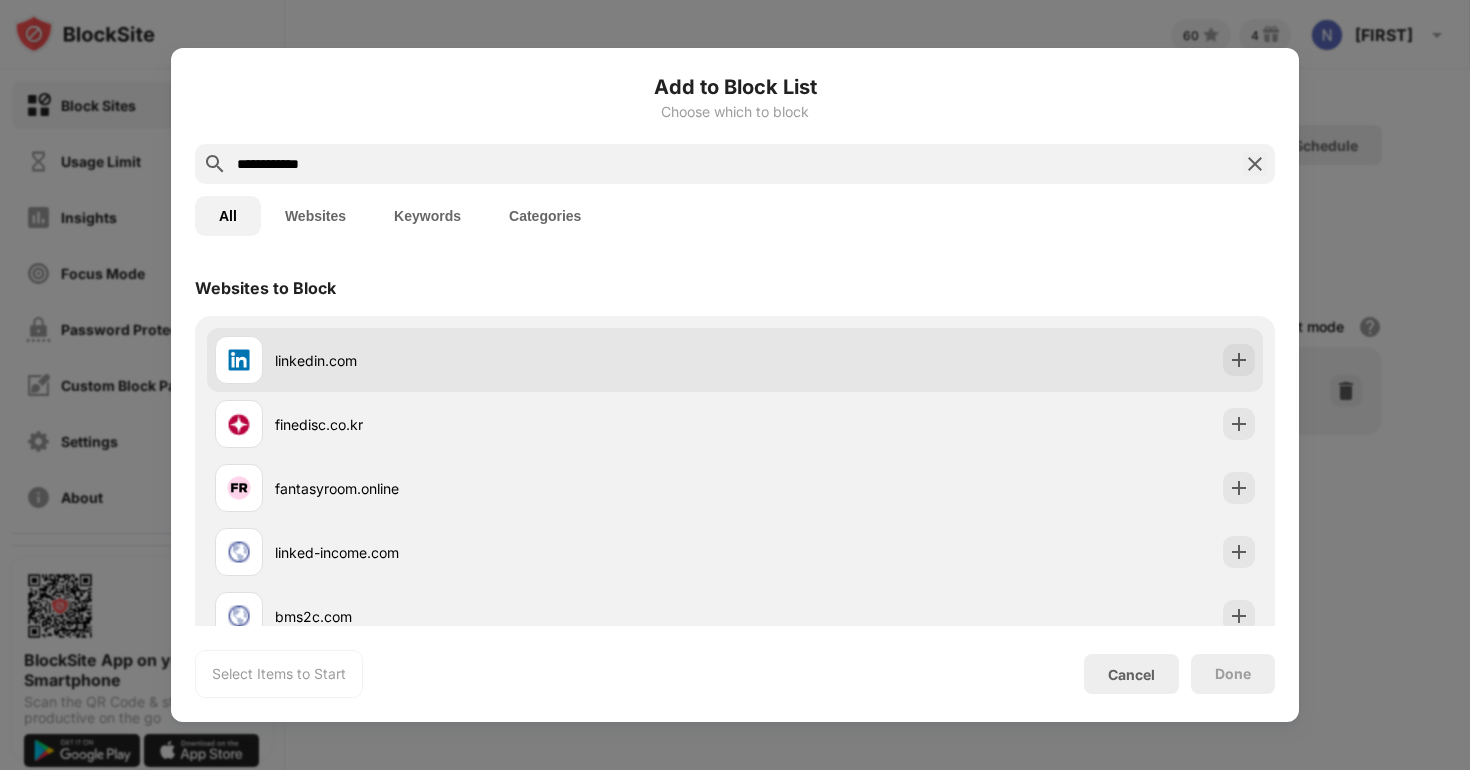 type on "**********" 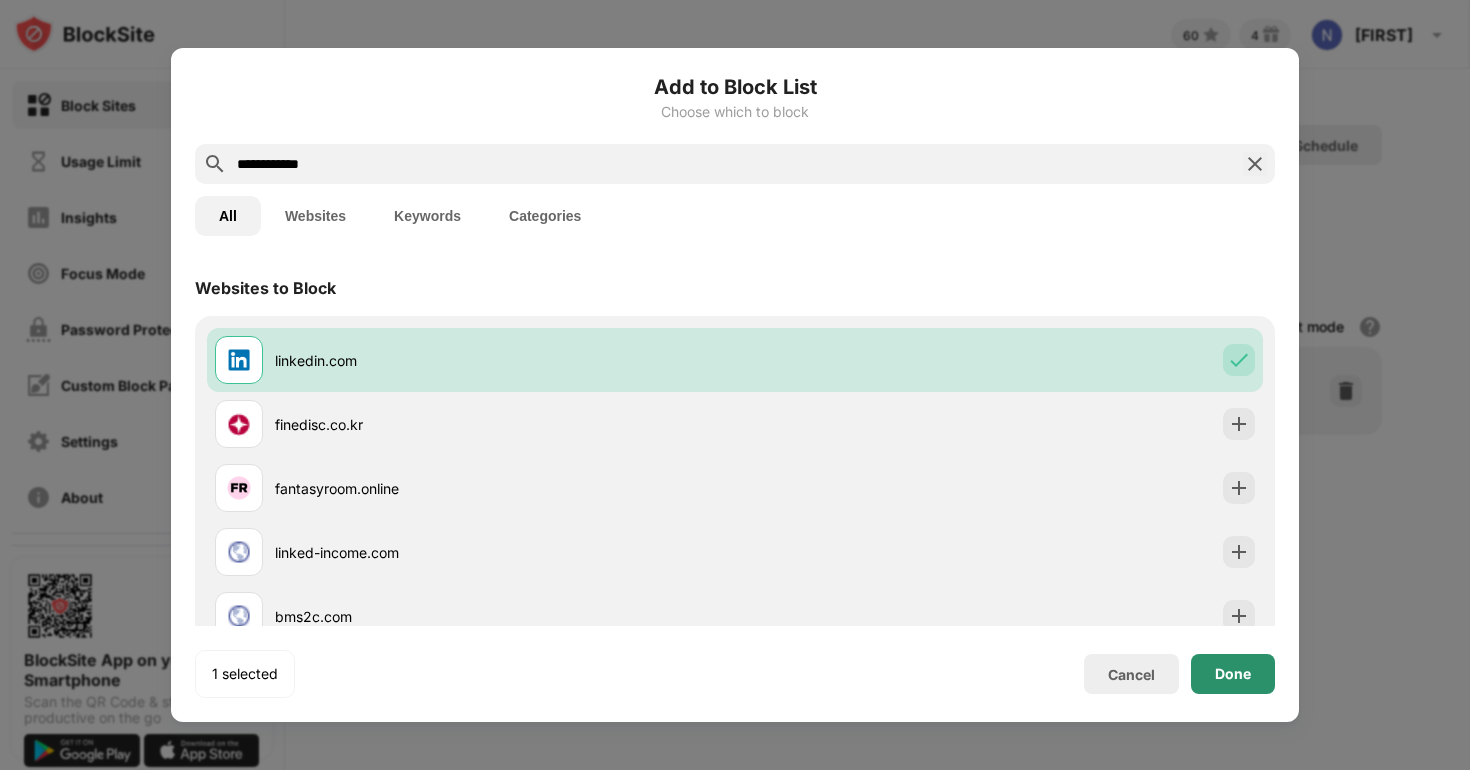 click on "Done" at bounding box center (1233, 674) 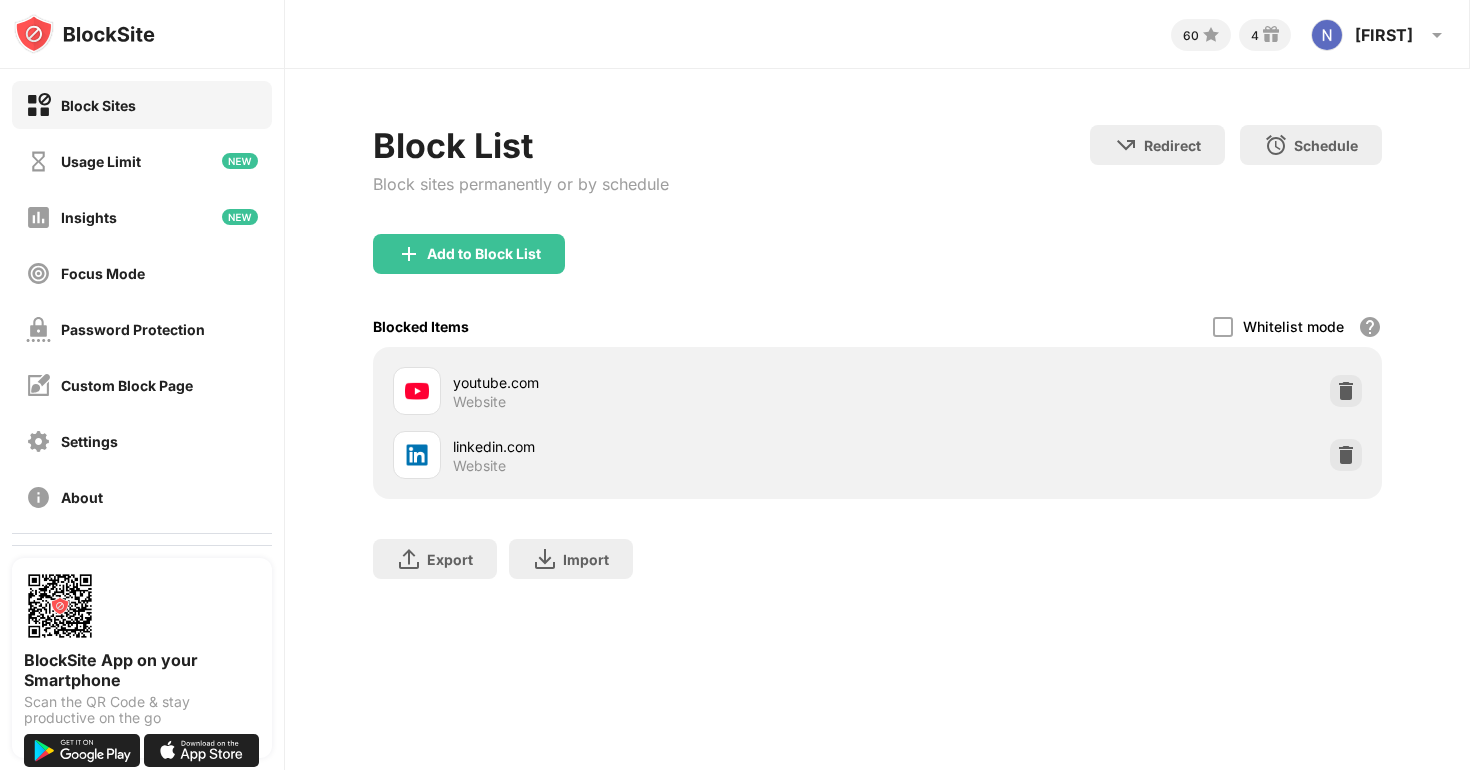 click on "Add to Block List" at bounding box center [484, 254] 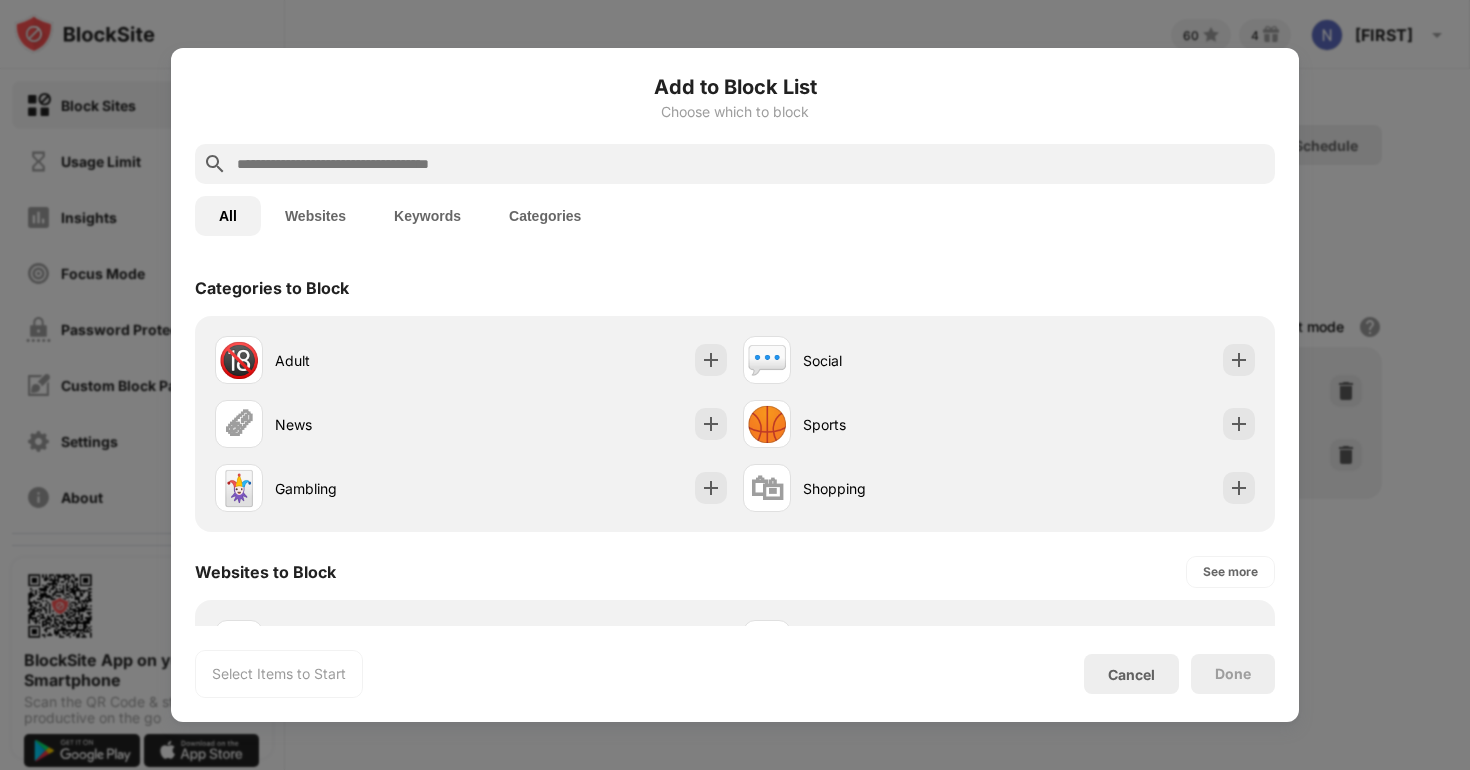 click at bounding box center (751, 164) 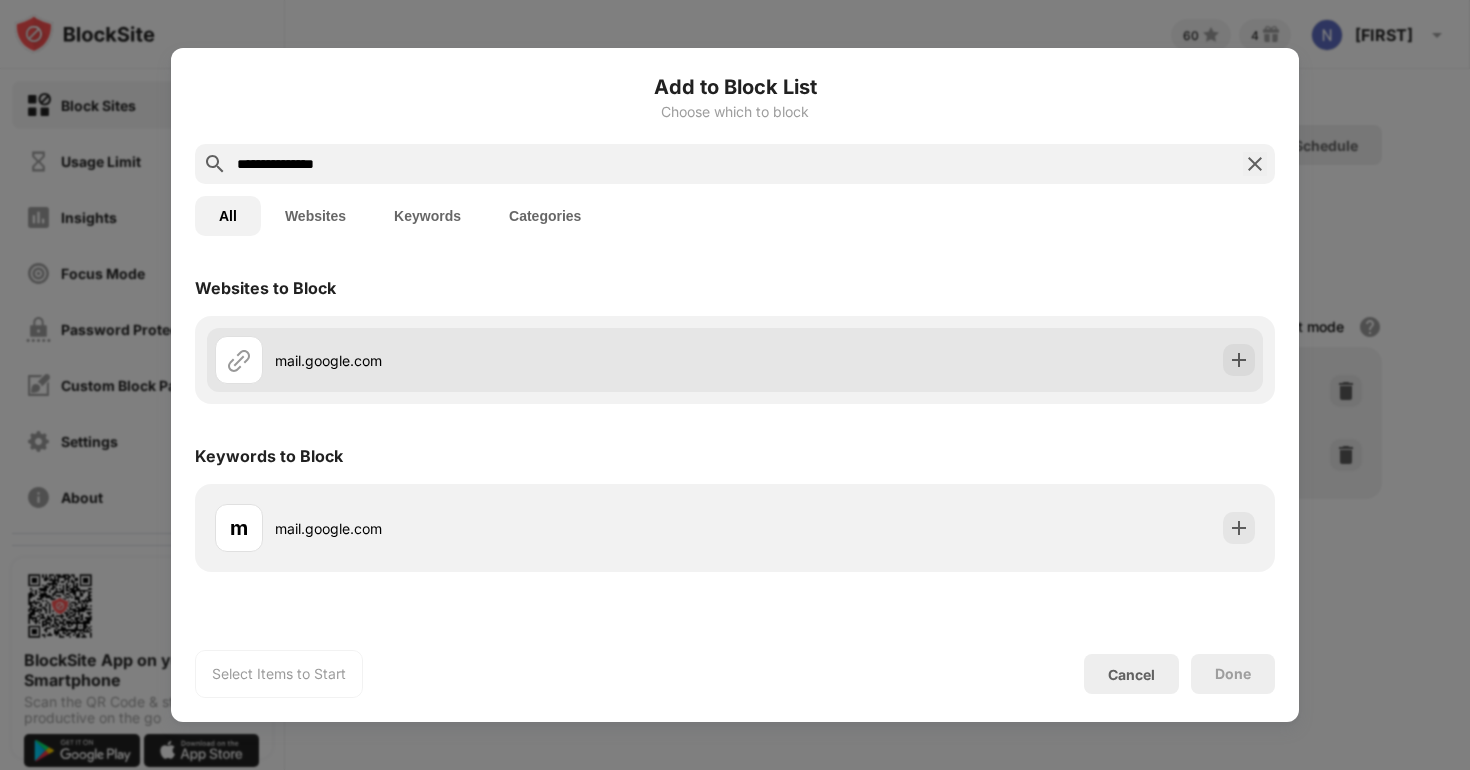 type on "**********" 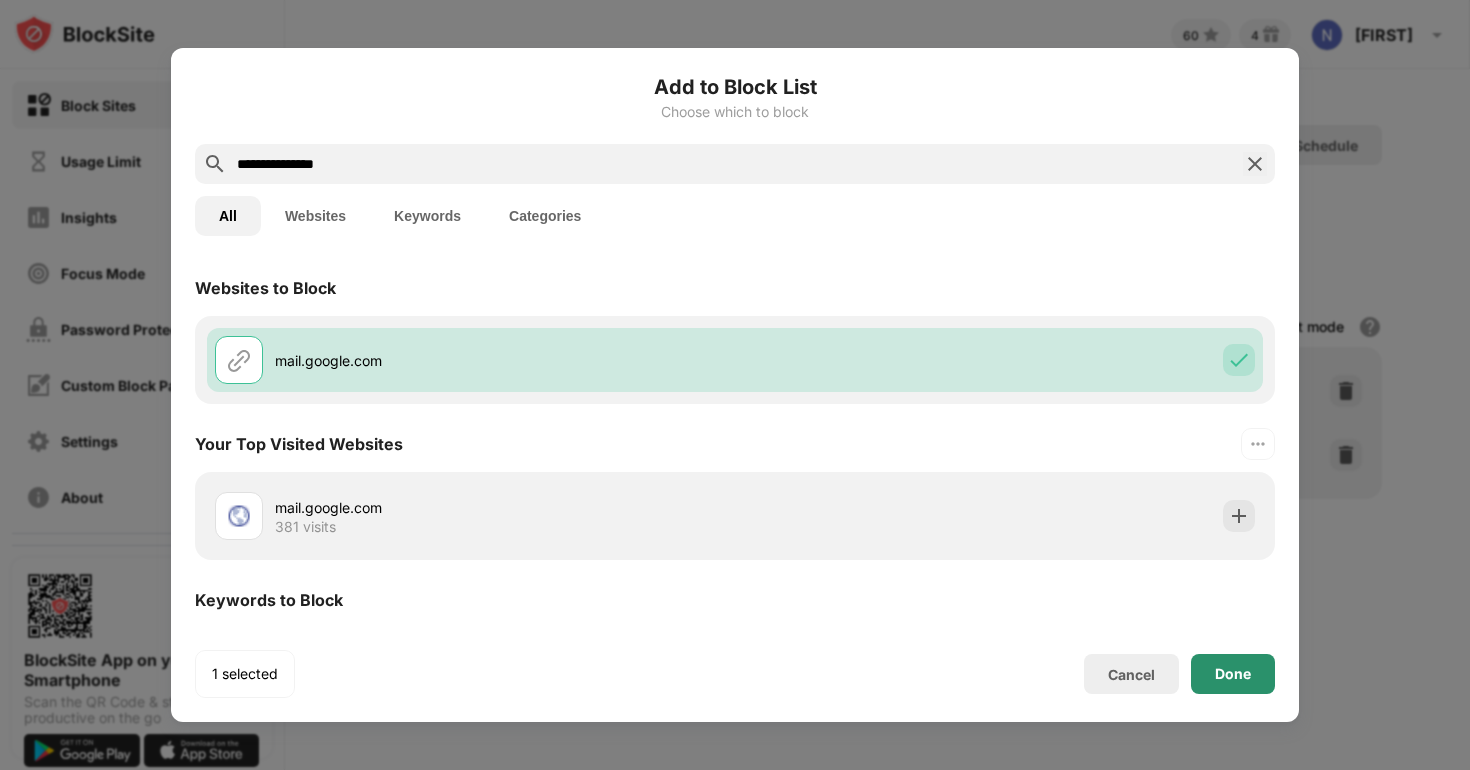 click on "Done" at bounding box center (1233, 674) 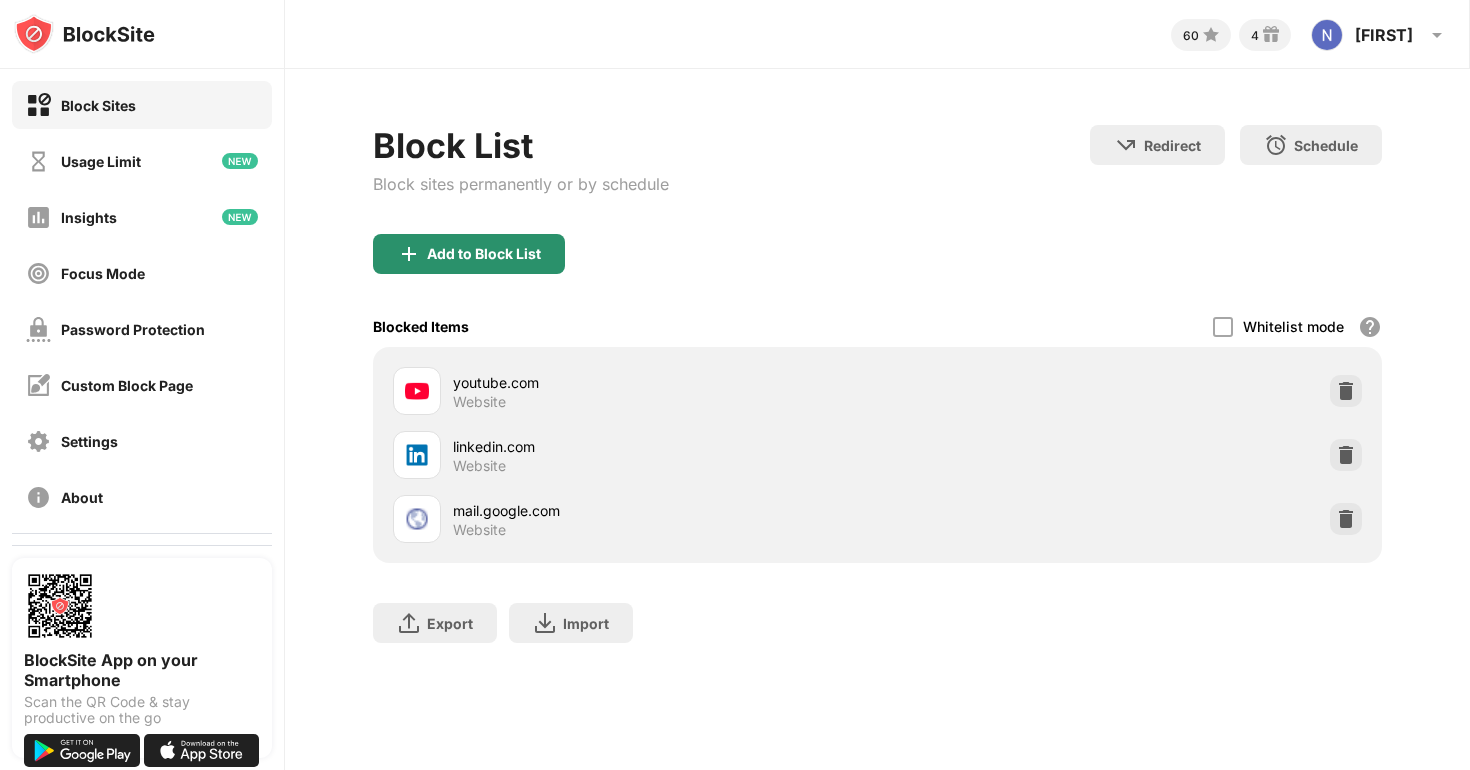 click on "Add to Block List" at bounding box center [484, 254] 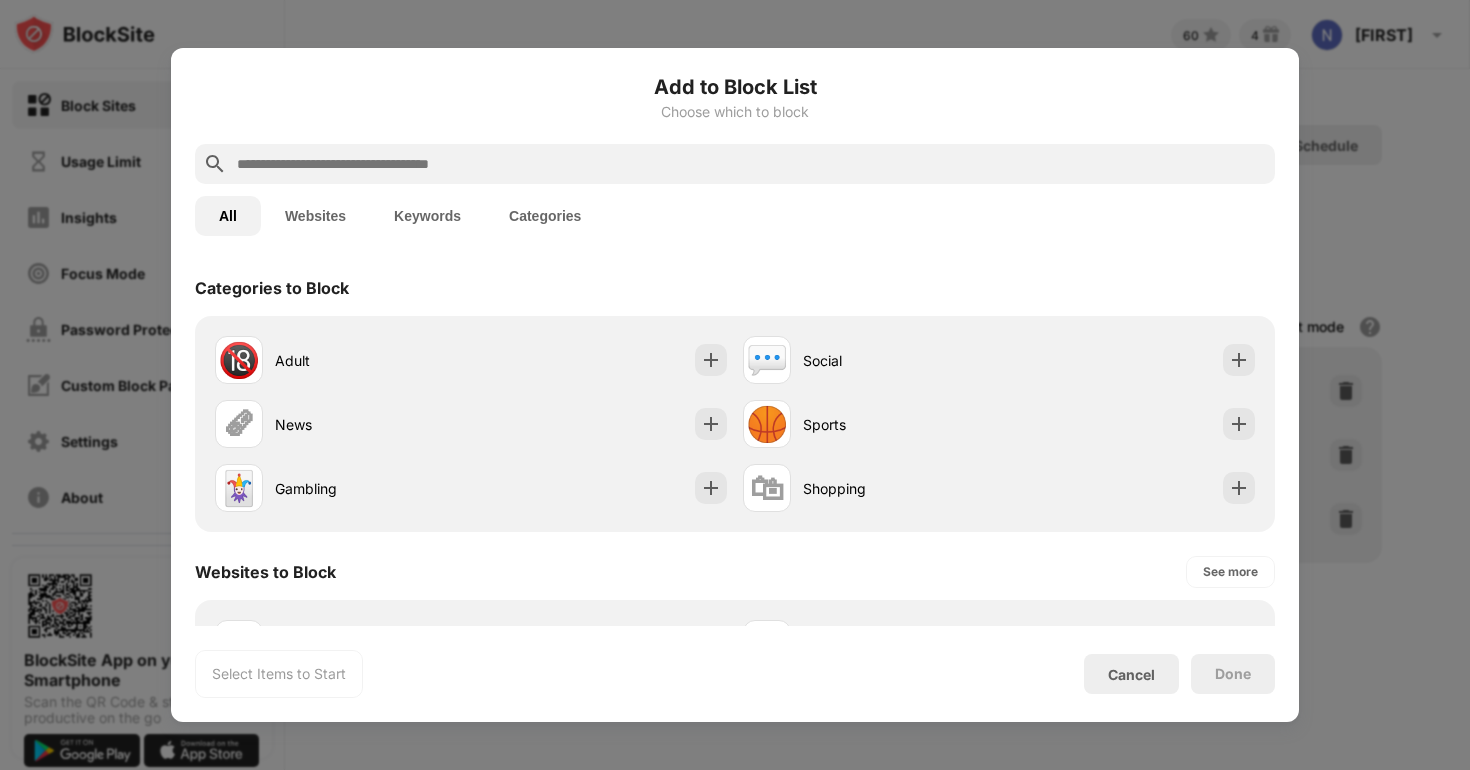 click at bounding box center (751, 164) 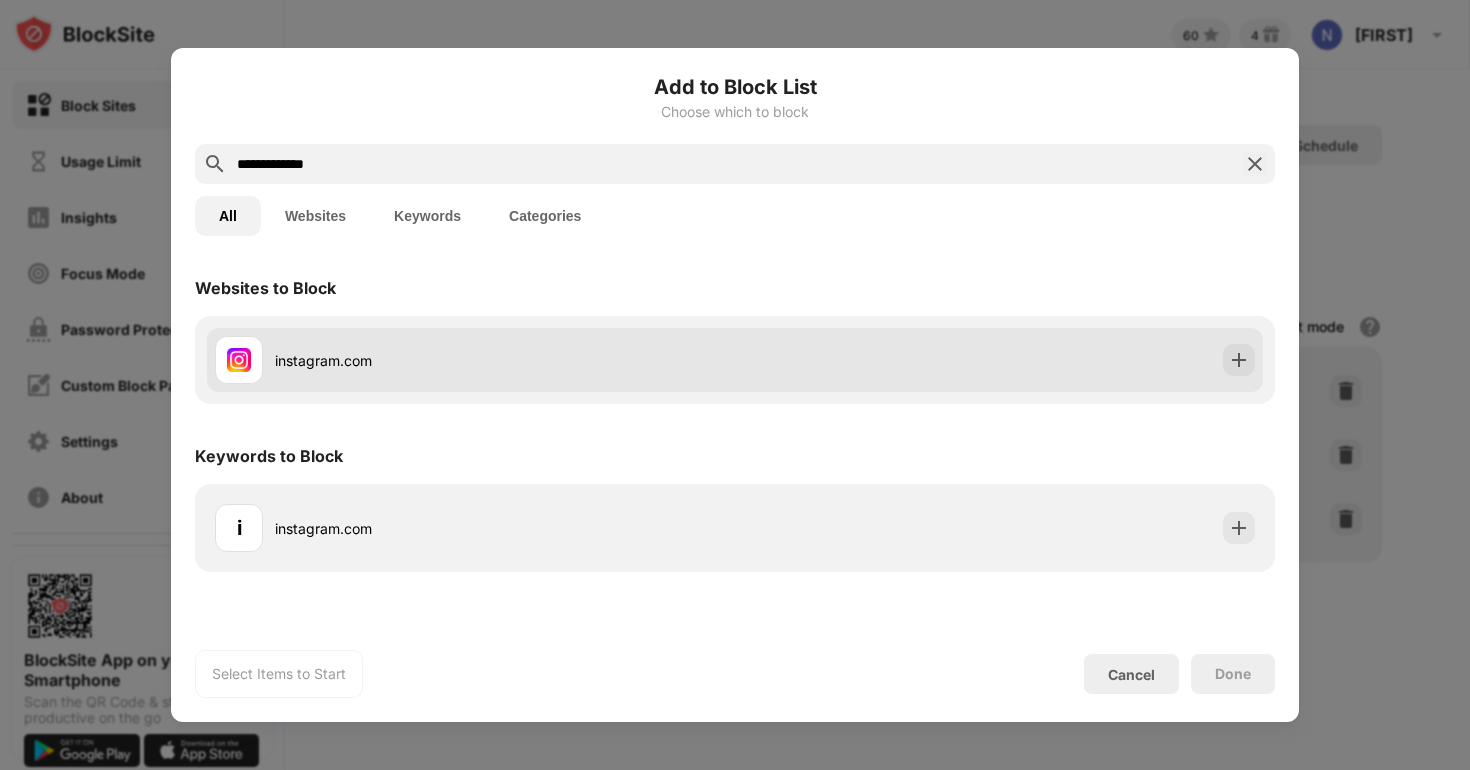 type on "**********" 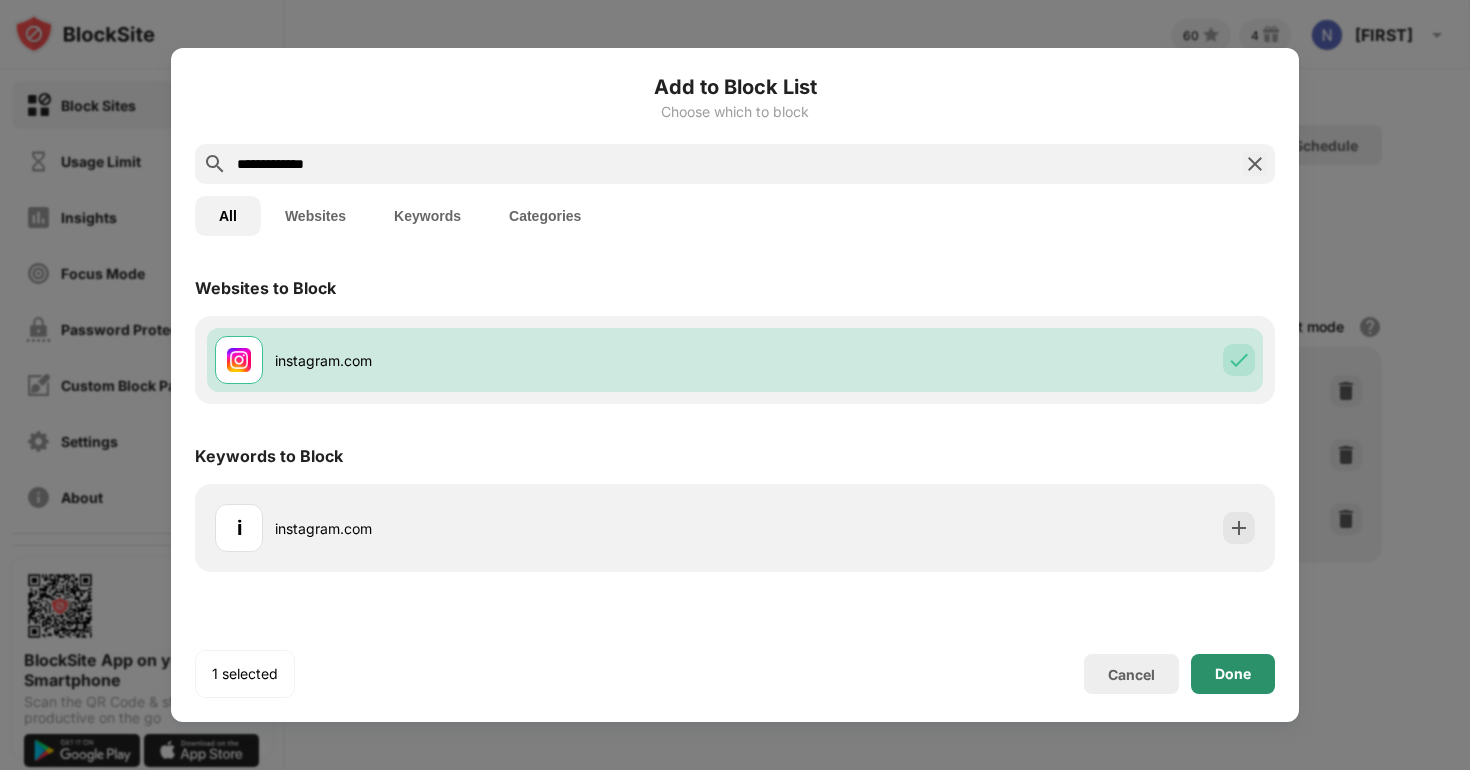 click on "Done" at bounding box center [1233, 674] 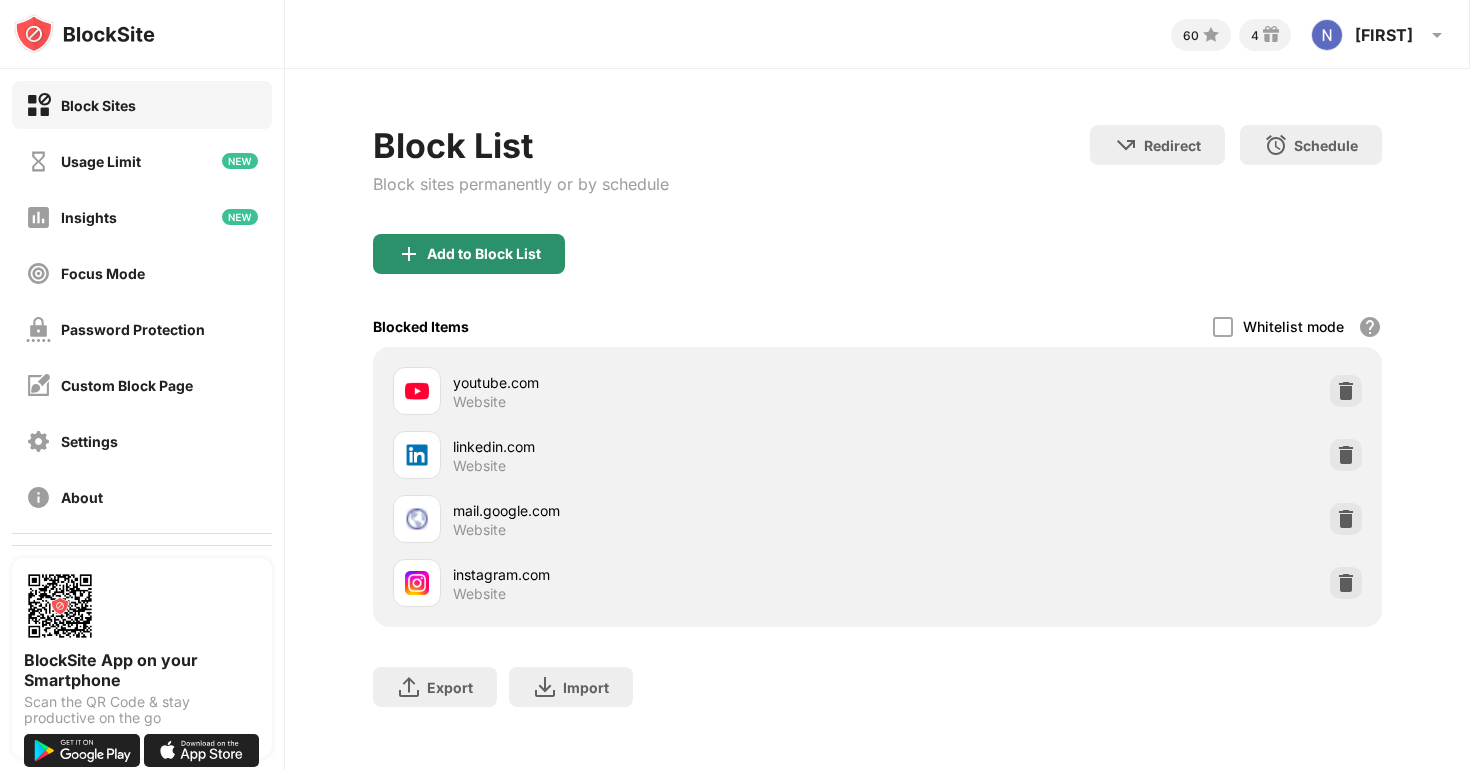 click on "Add to Block List" at bounding box center (484, 254) 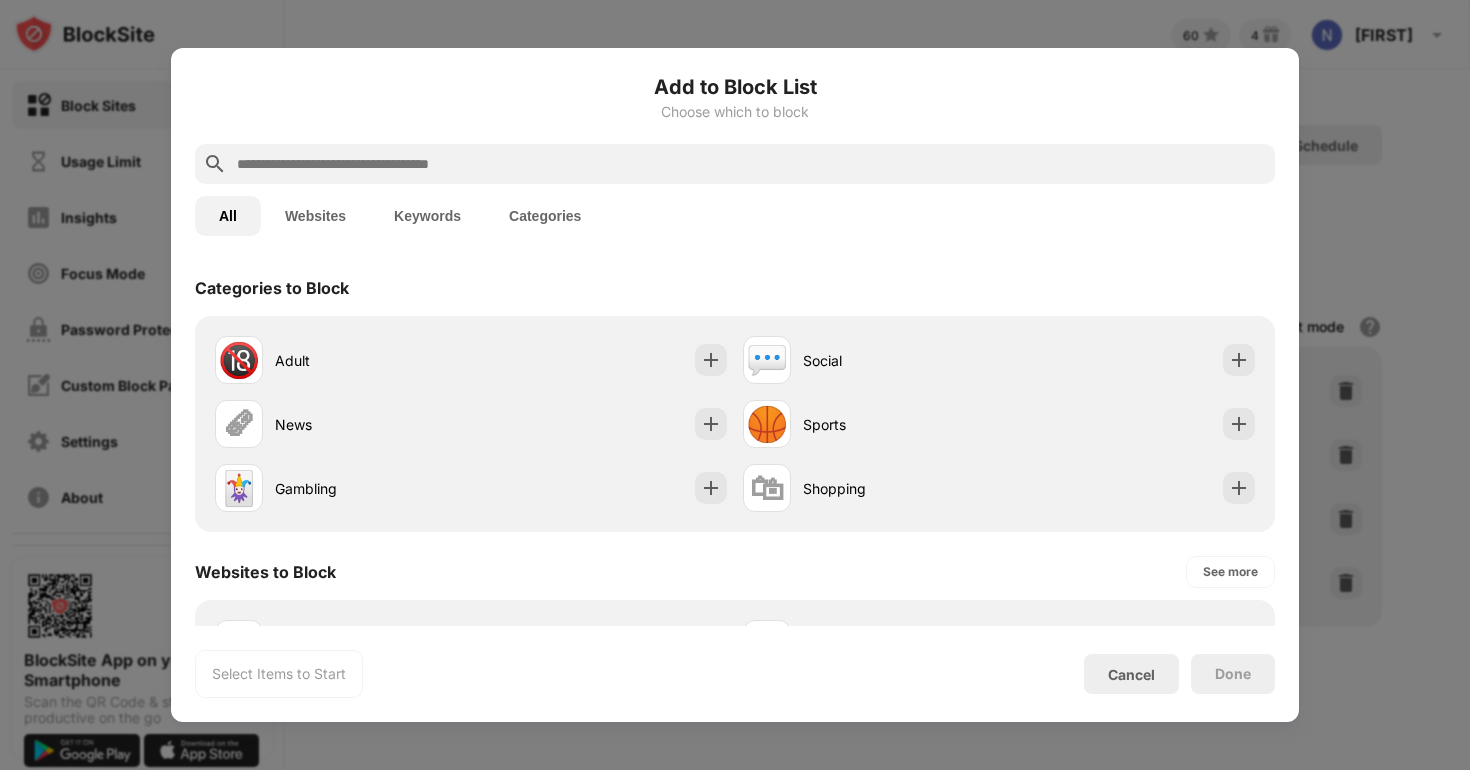 click at bounding box center [751, 164] 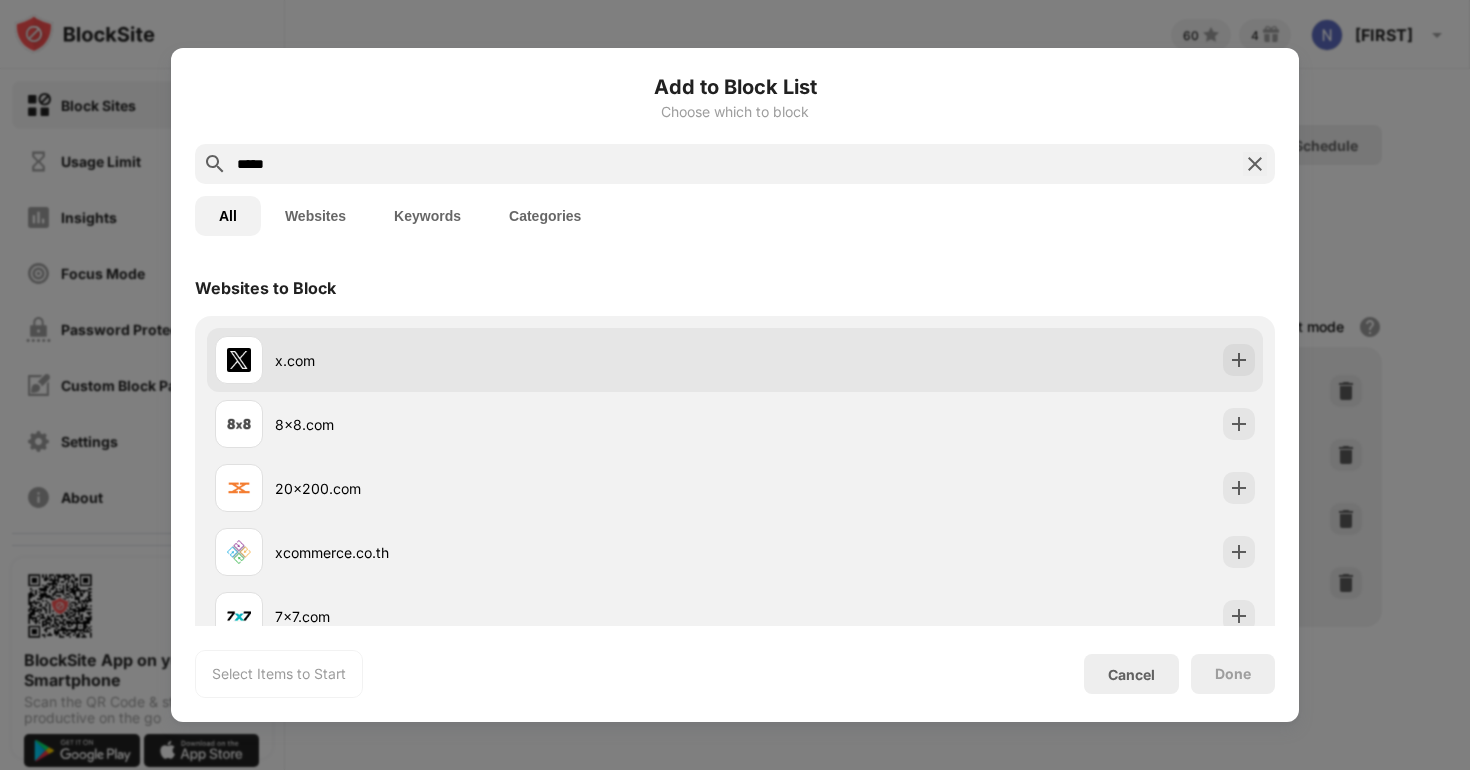 type on "*****" 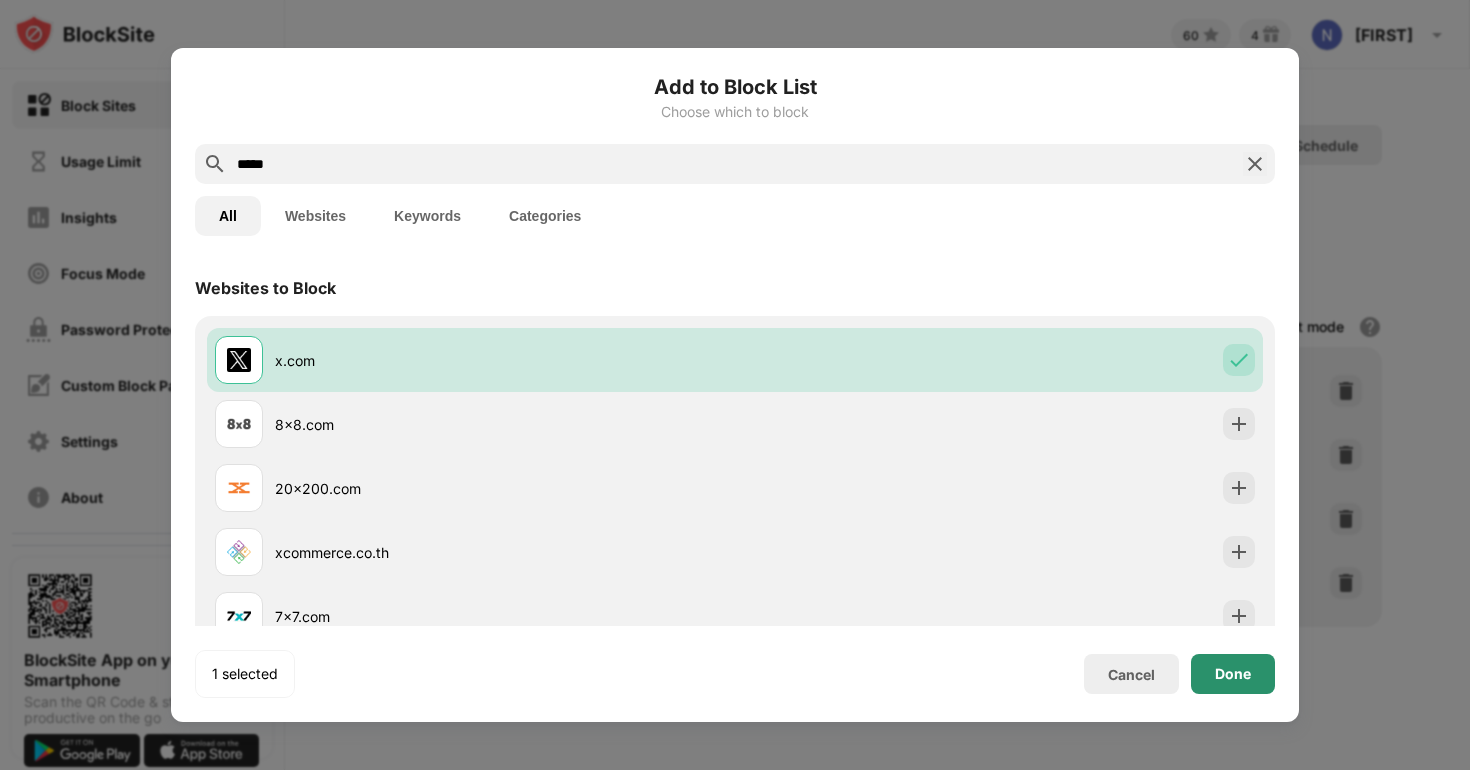 click on "Done" at bounding box center (1233, 674) 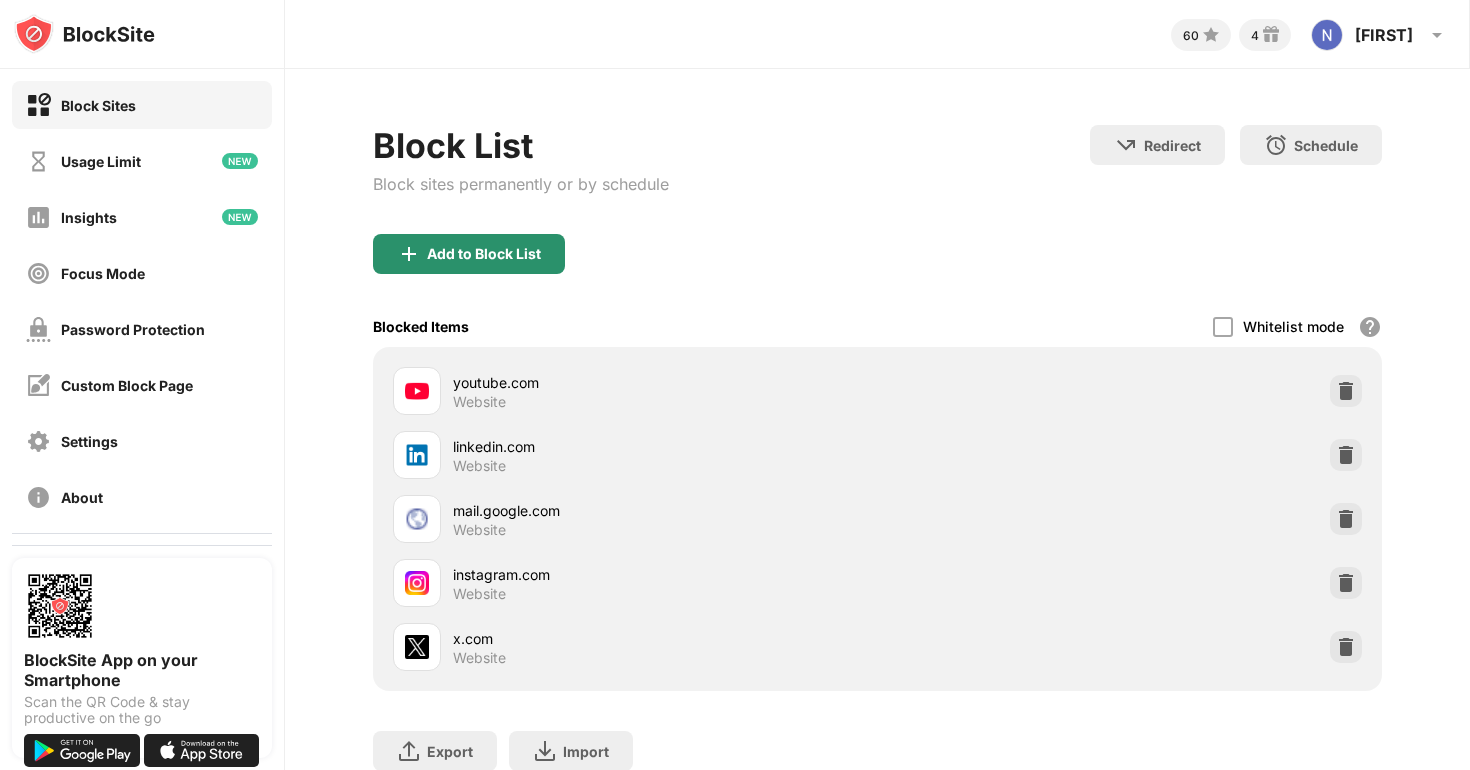 click on "Add to Block List" at bounding box center (484, 254) 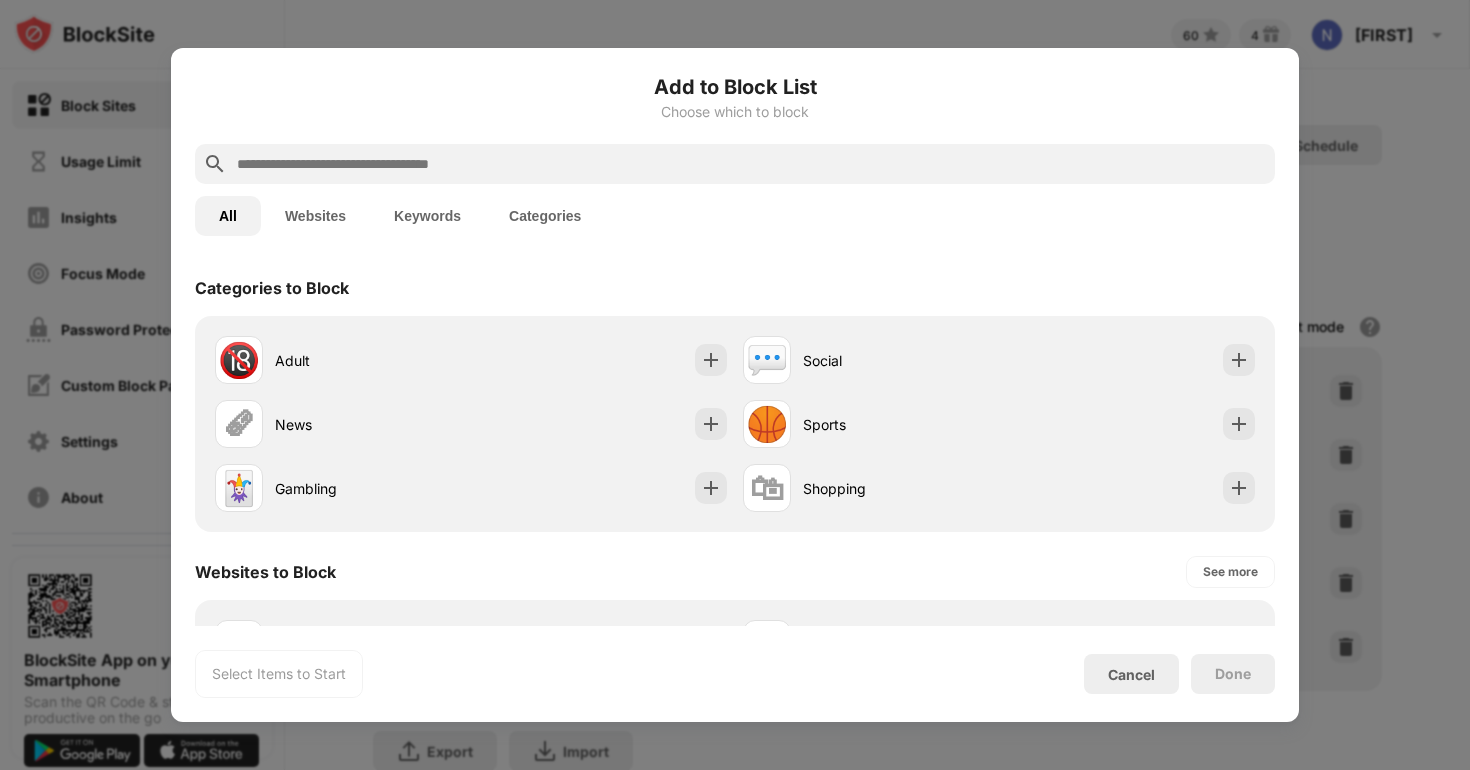 click at bounding box center [751, 164] 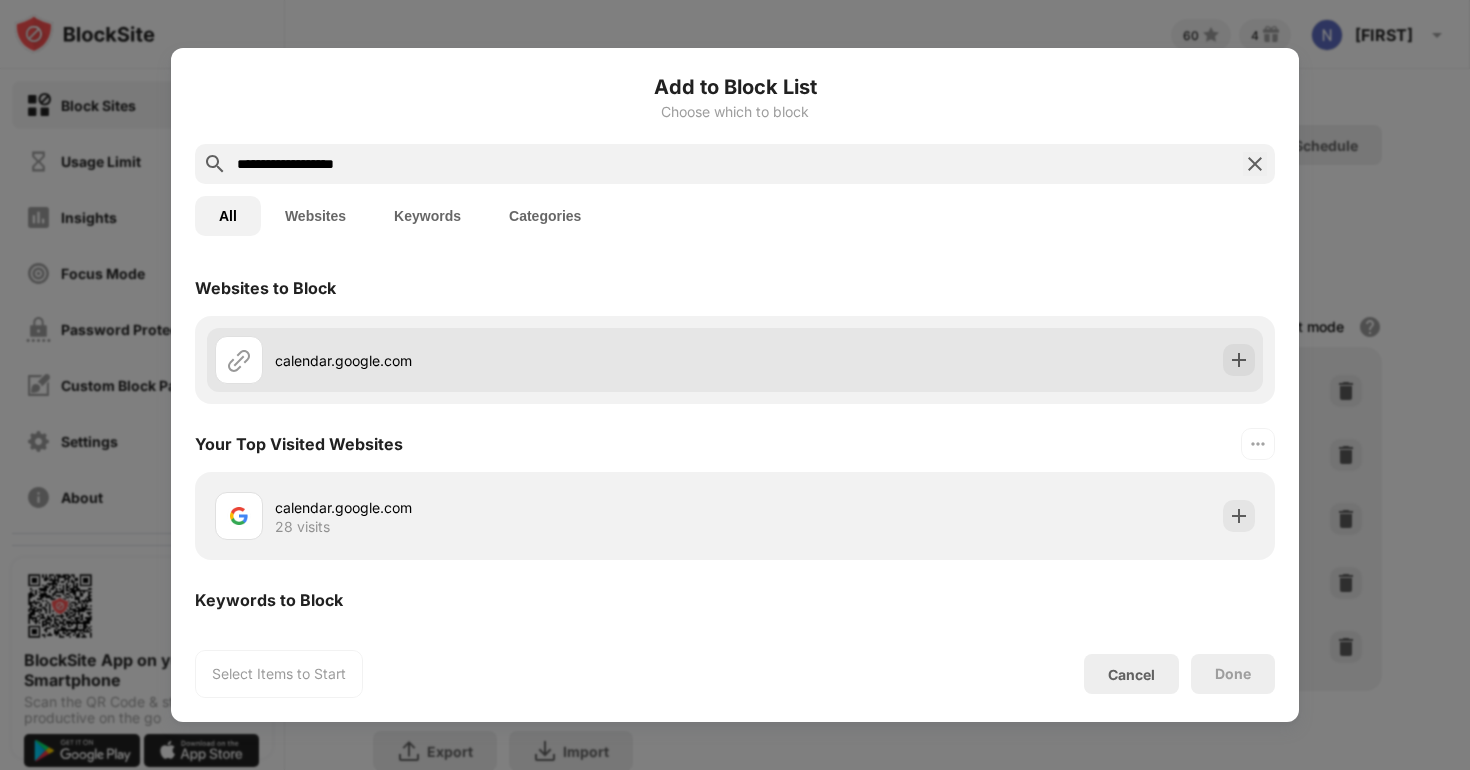 type on "**********" 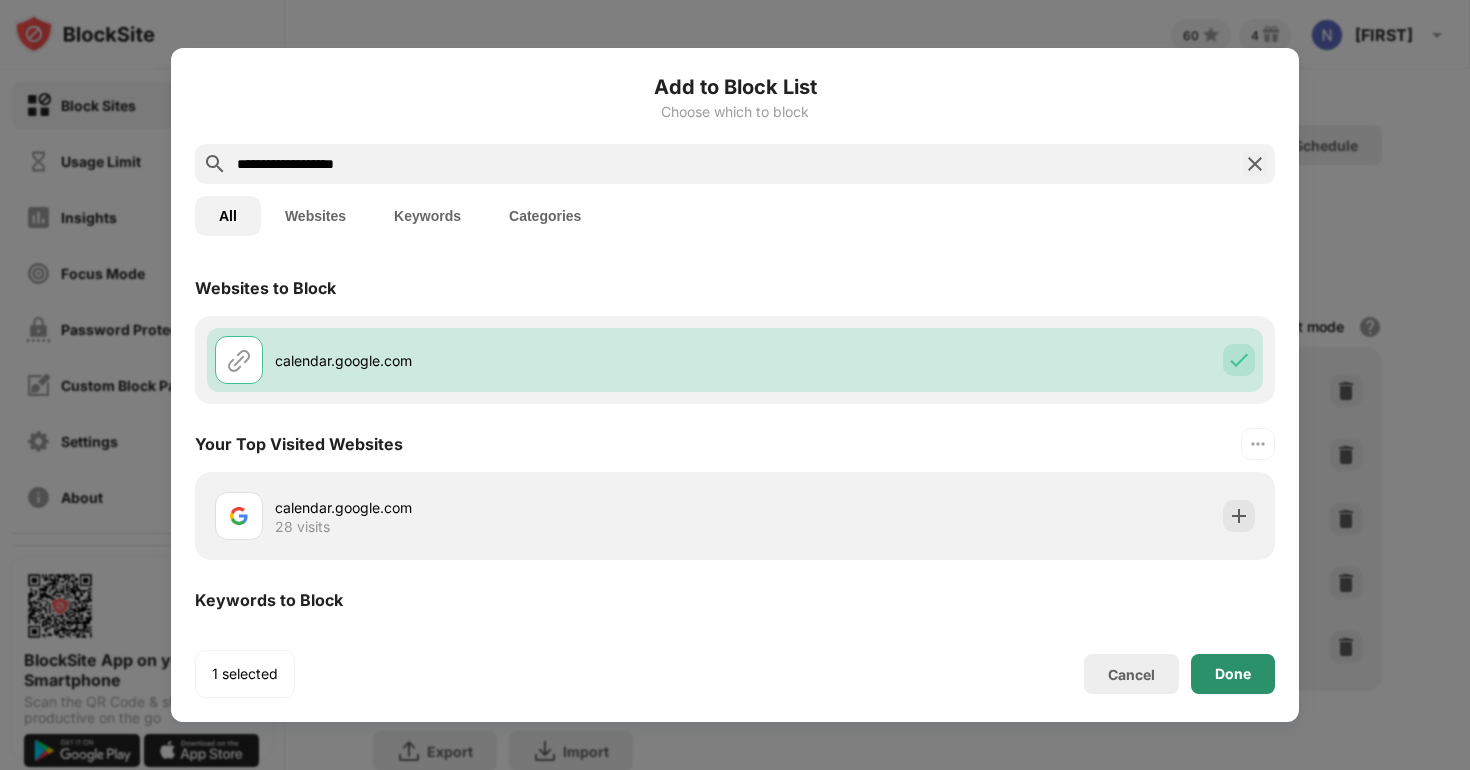 click on "Done" at bounding box center (1233, 674) 